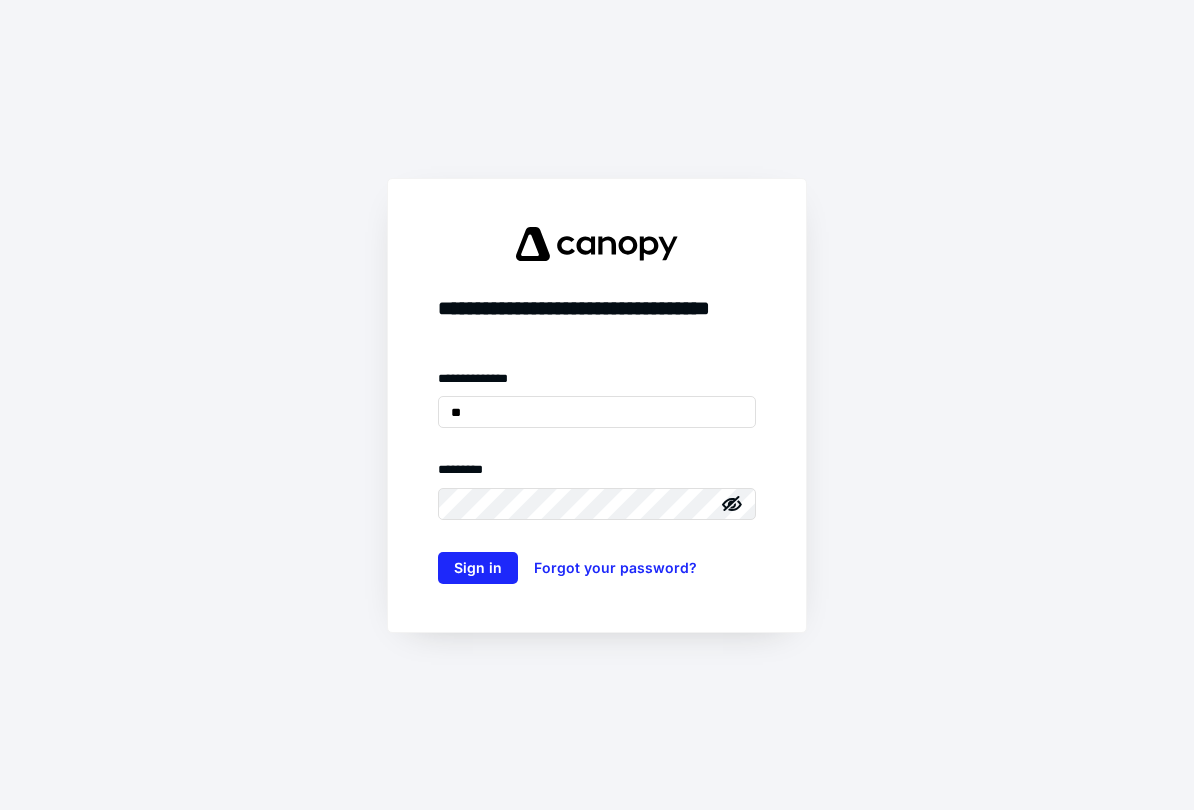 scroll, scrollTop: 0, scrollLeft: 0, axis: both 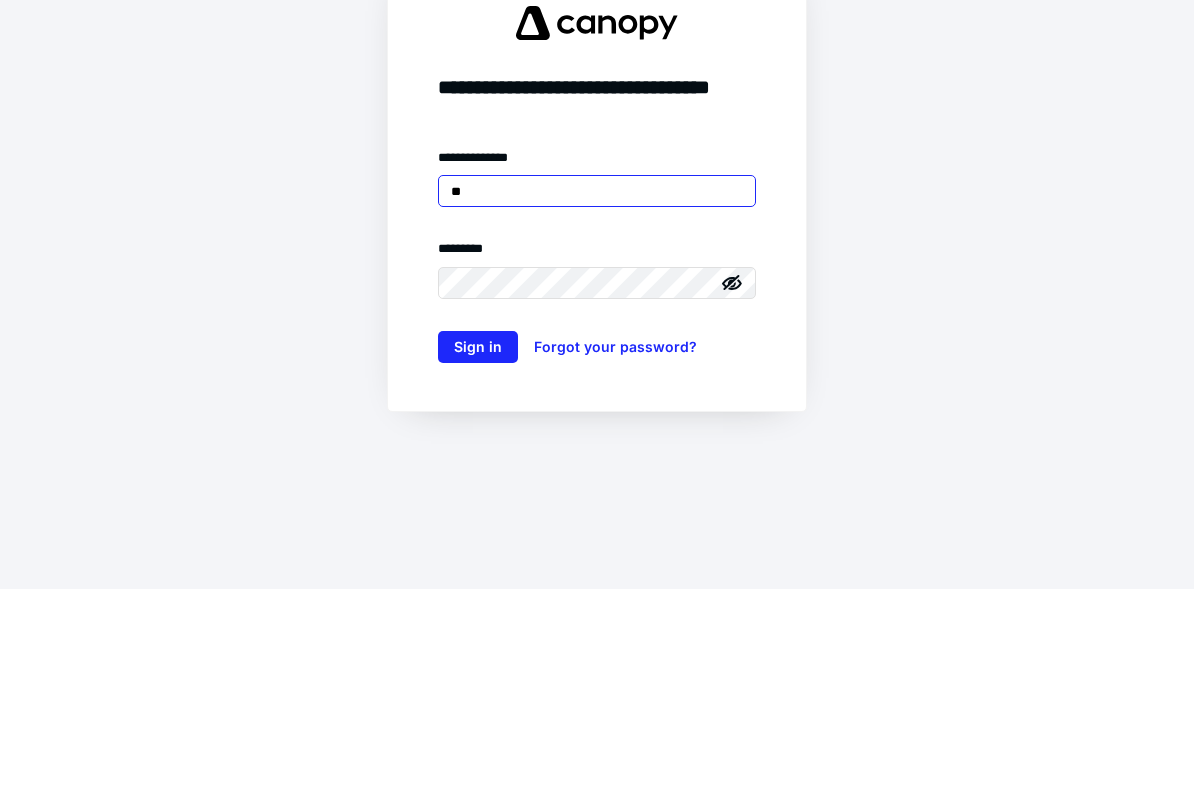 type on "*" 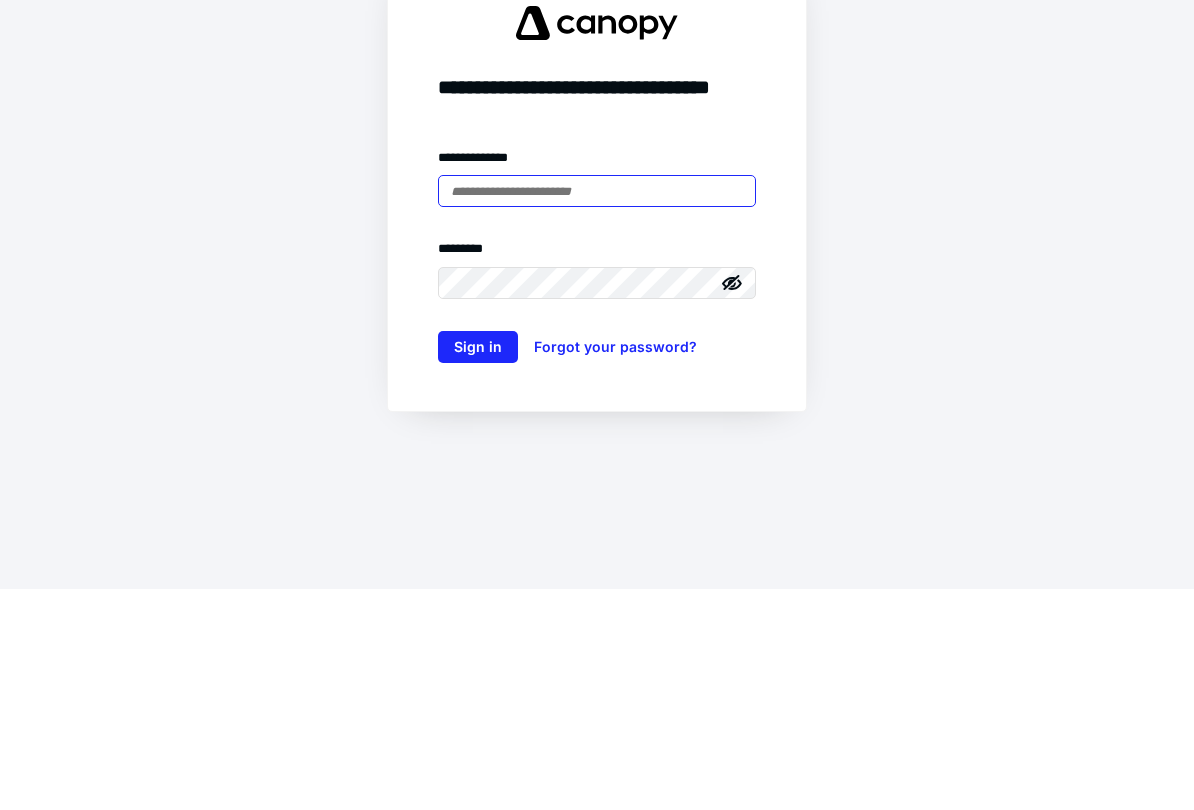 click at bounding box center [597, 412] 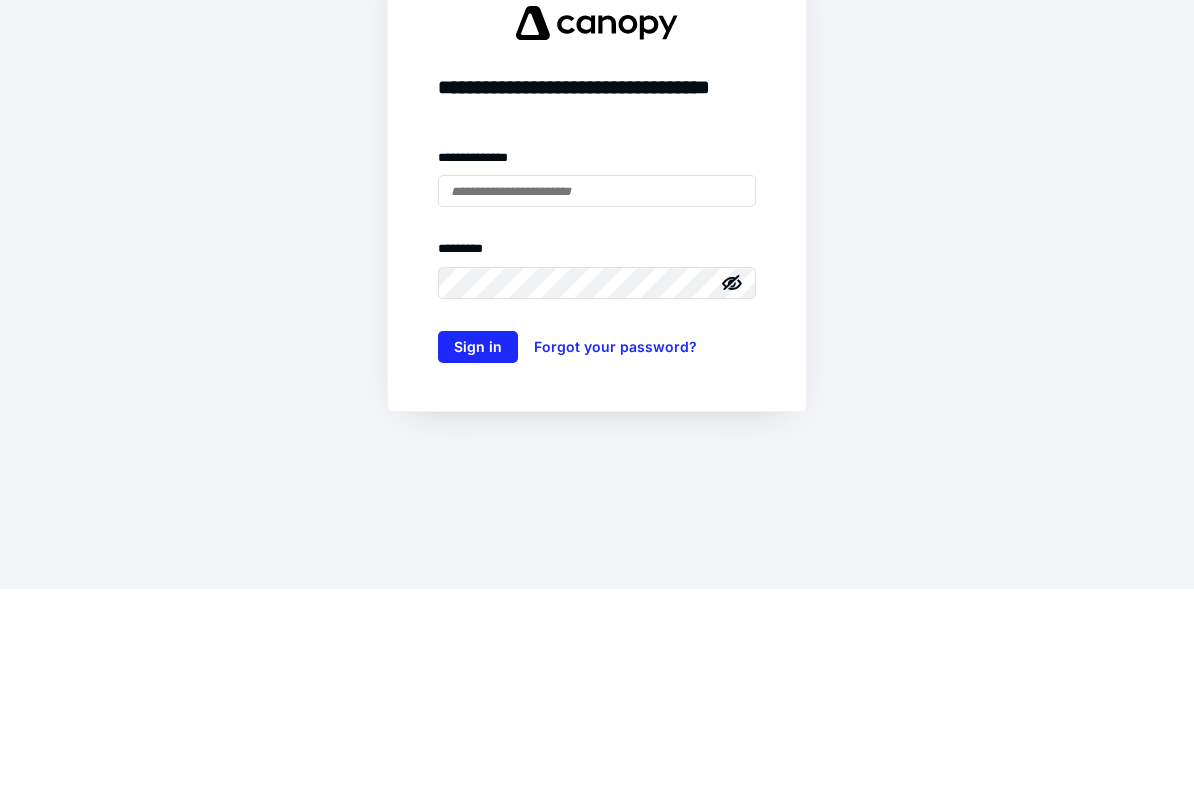 click on "**********" at bounding box center (597, 405) 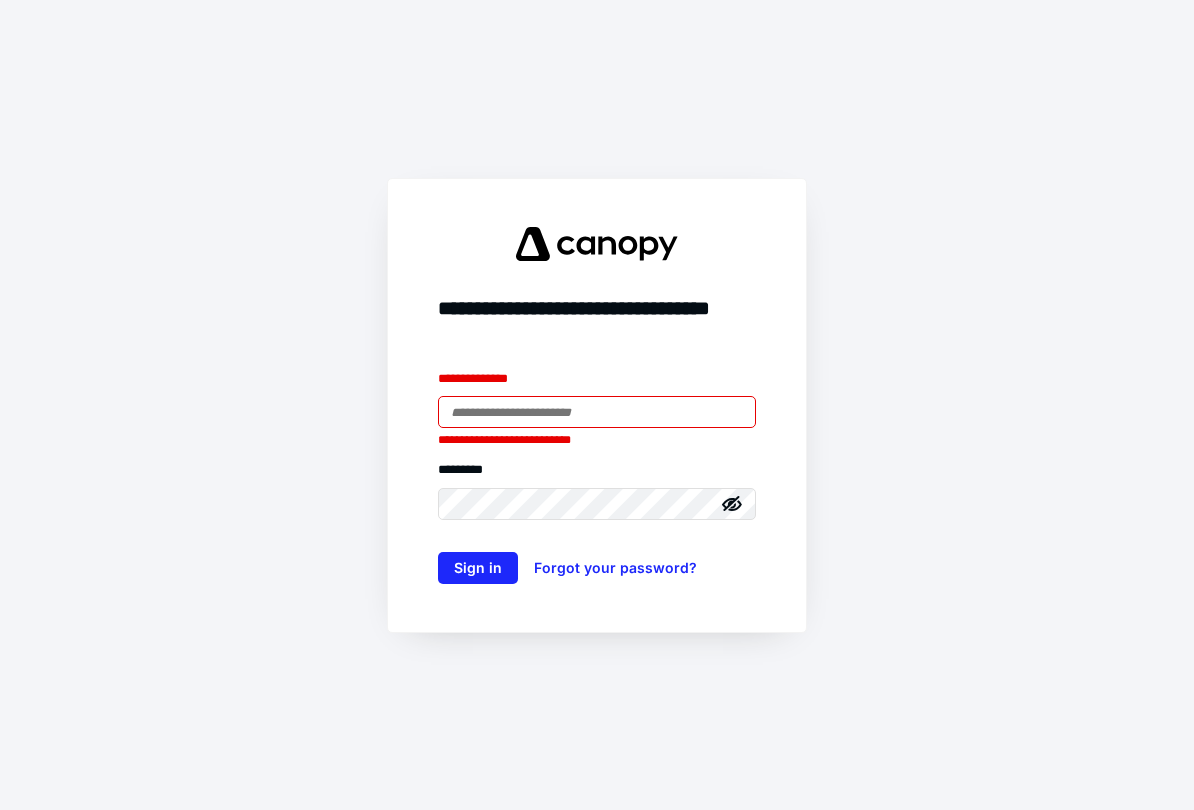 click at bounding box center [597, 412] 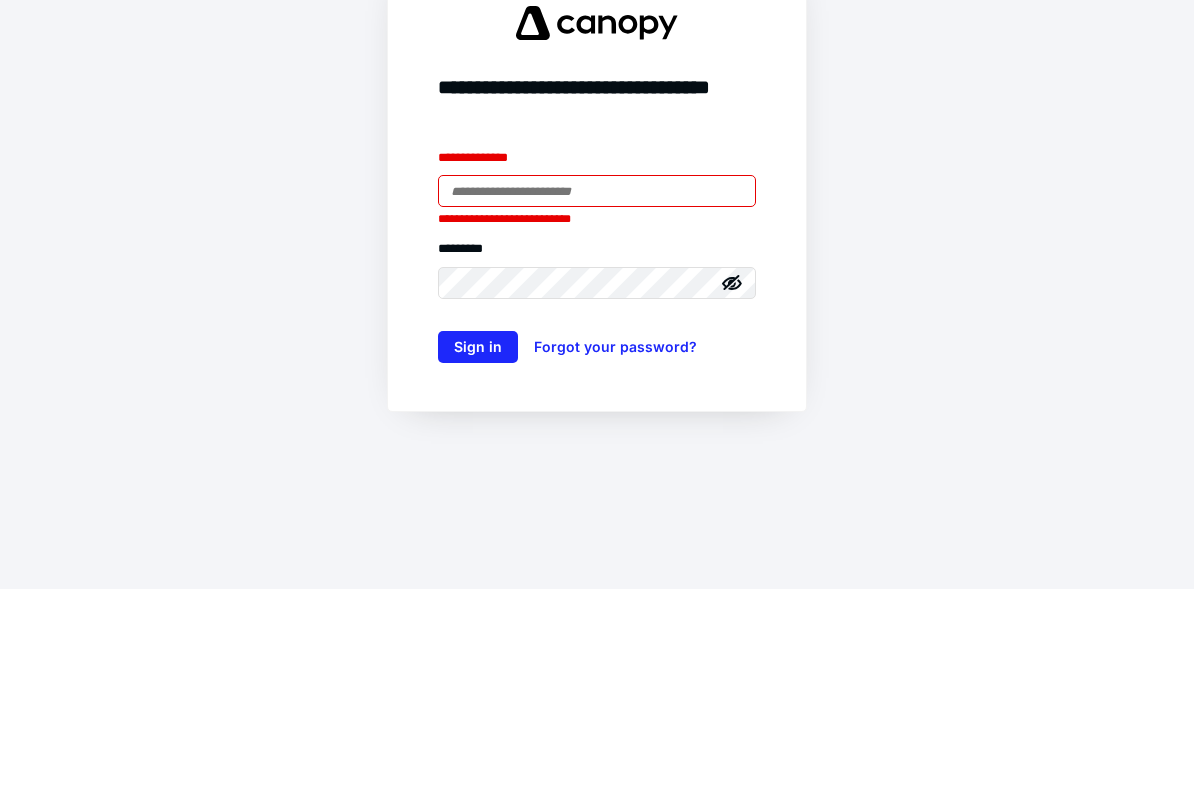 click on "**********" at bounding box center [597, 405] 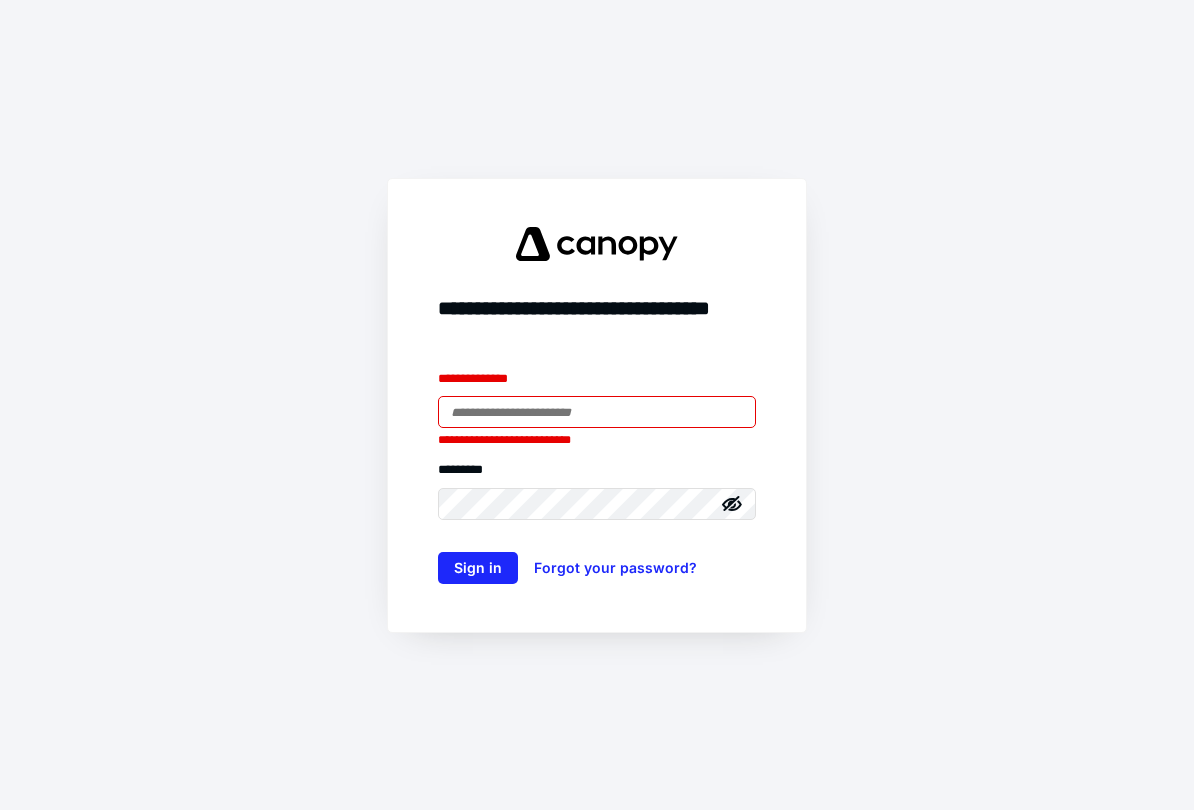 click at bounding box center (597, 412) 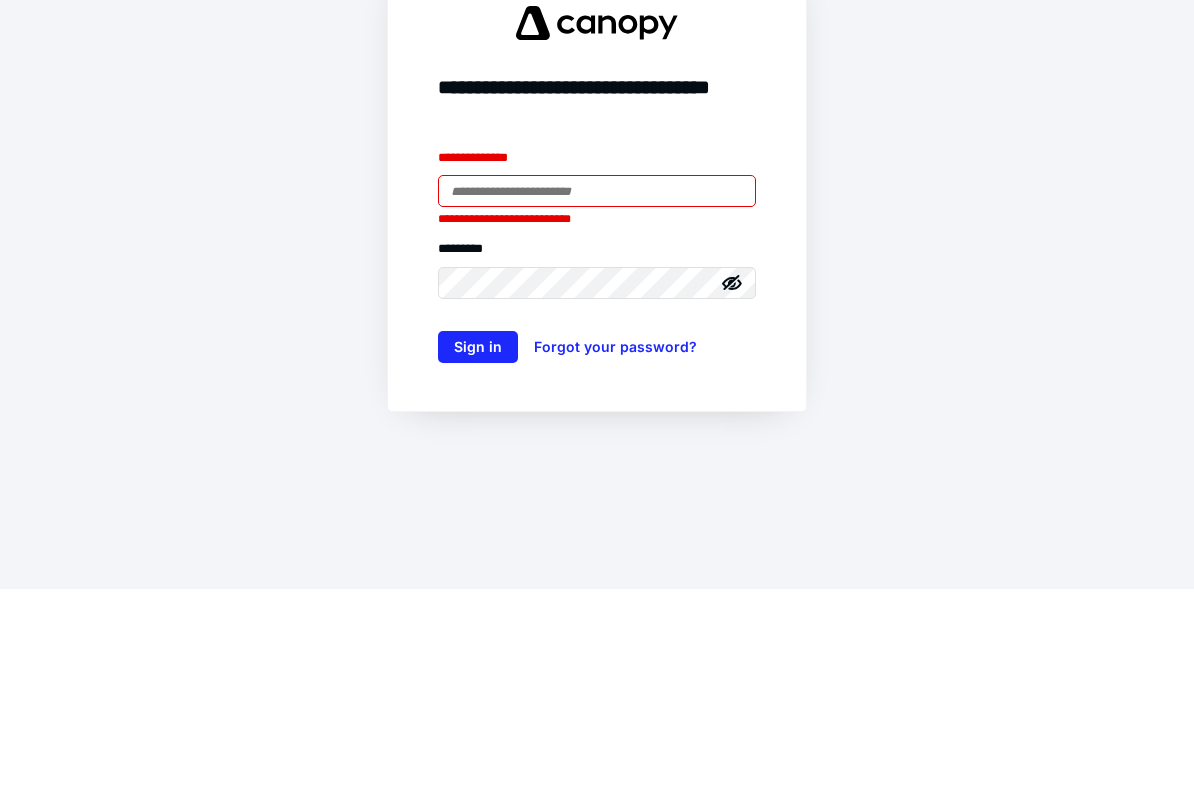type on "**********" 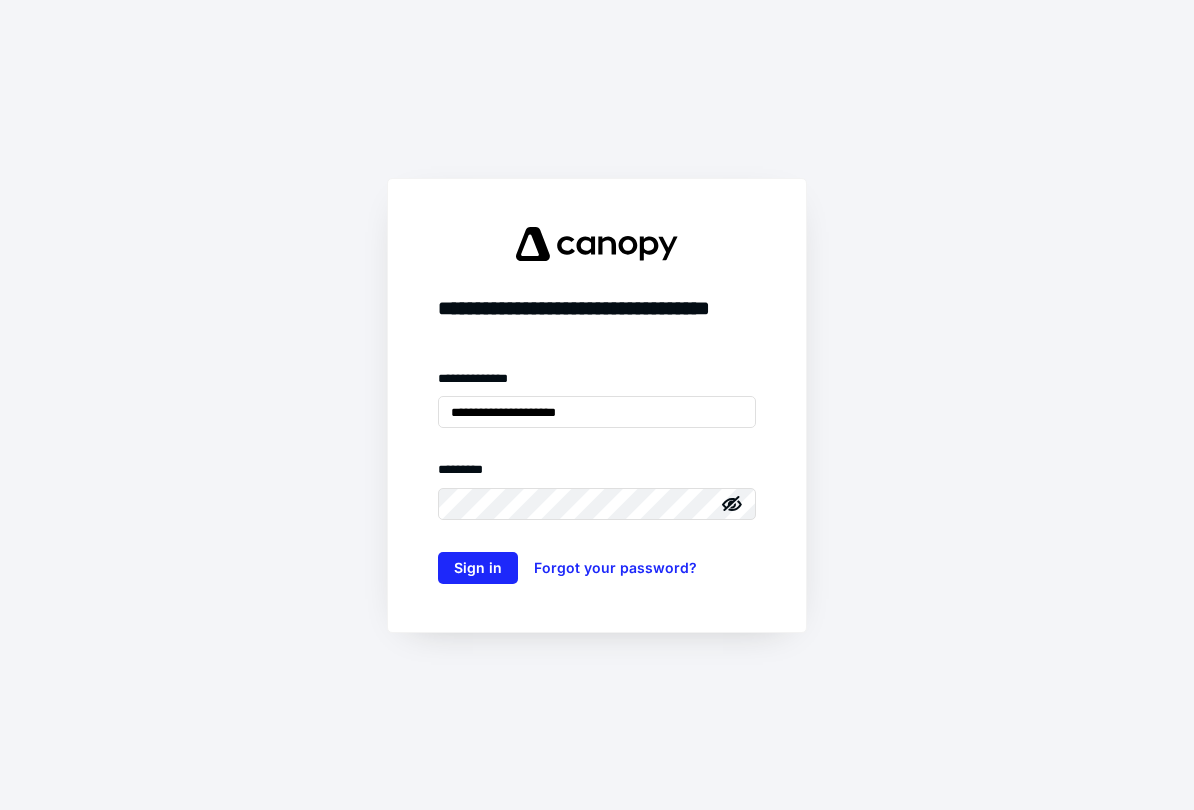 click on "Sign in" at bounding box center (478, 568) 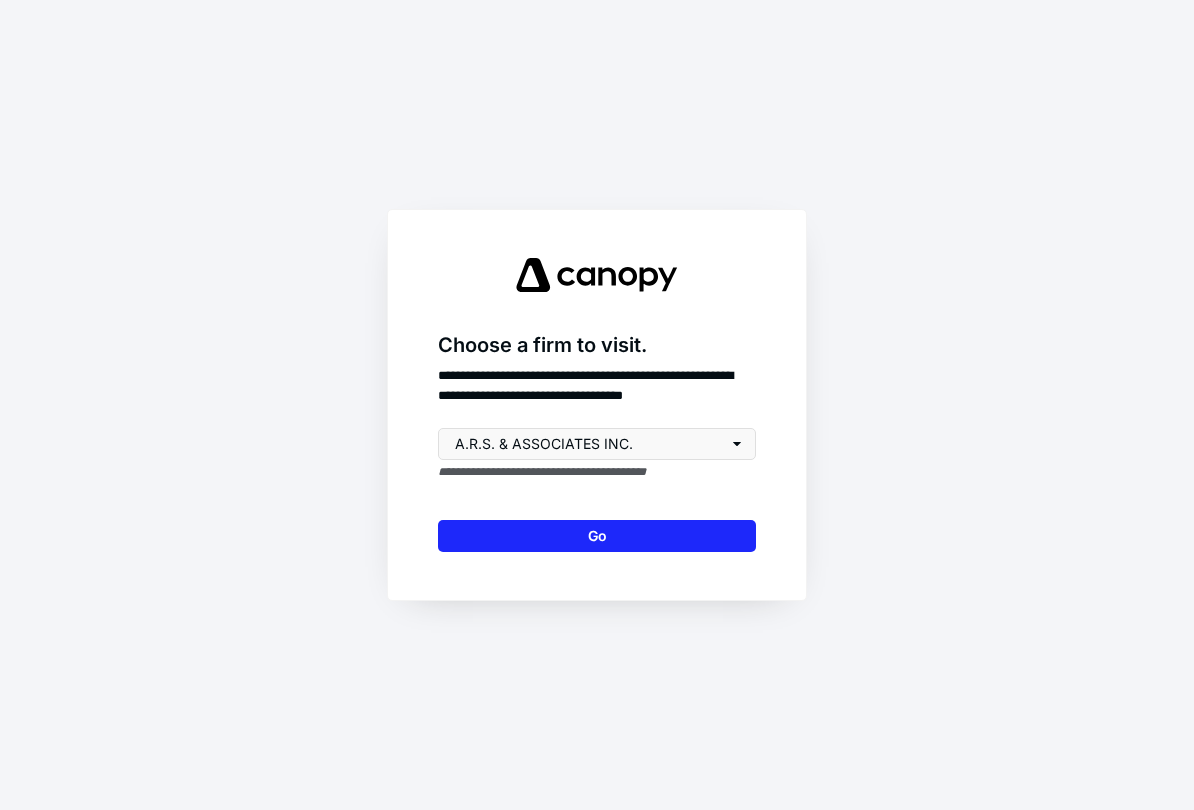 click on "Go" at bounding box center [597, 536] 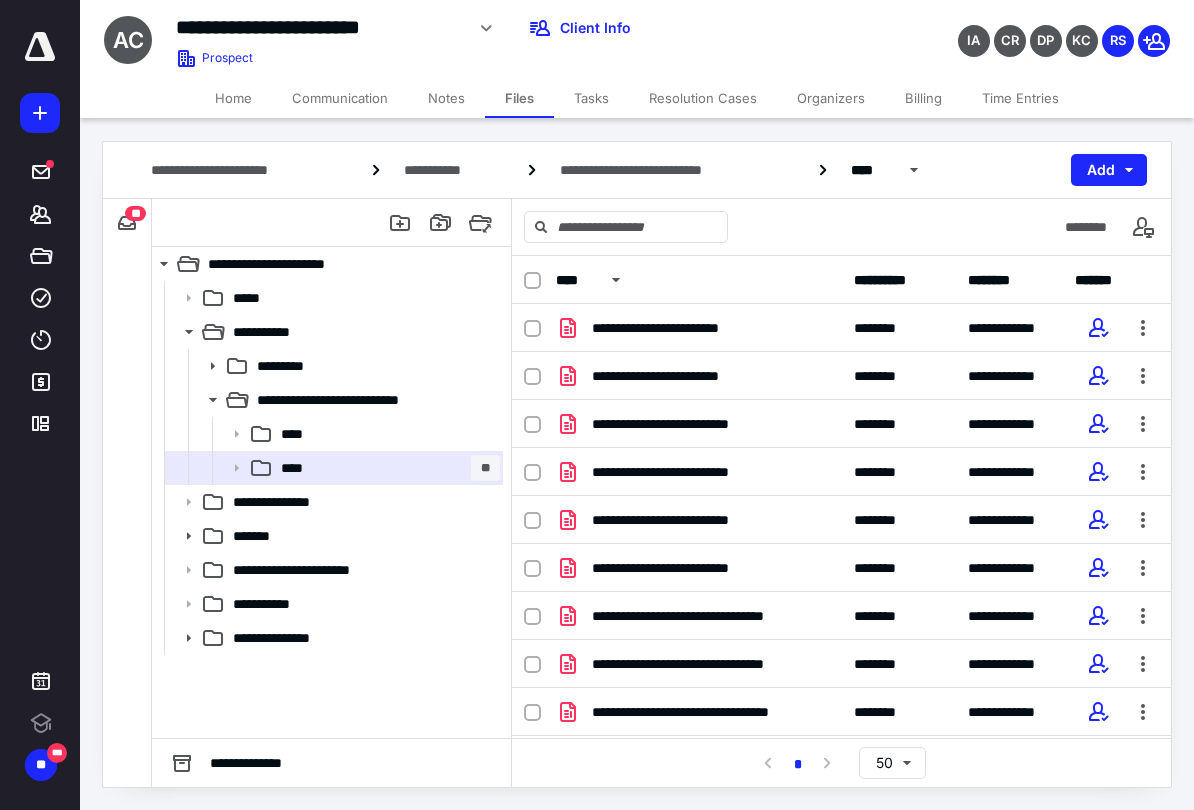 click 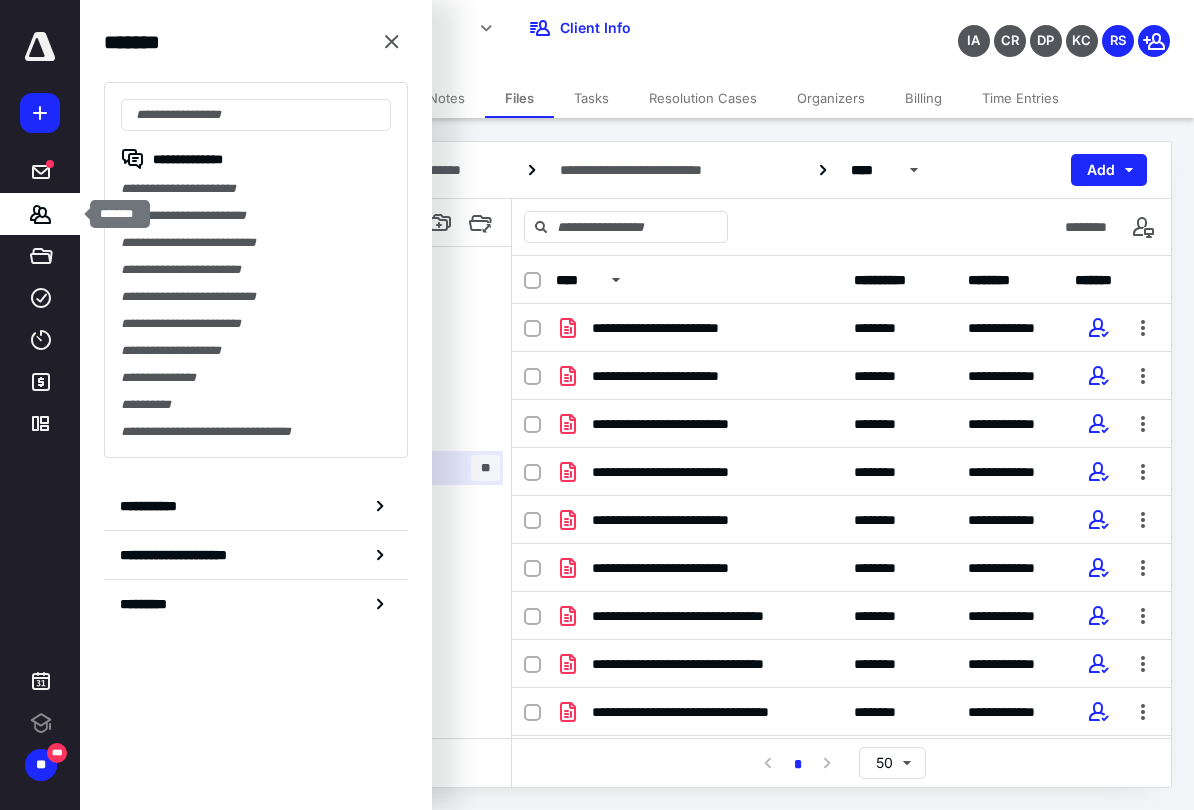 scroll, scrollTop: 0, scrollLeft: 0, axis: both 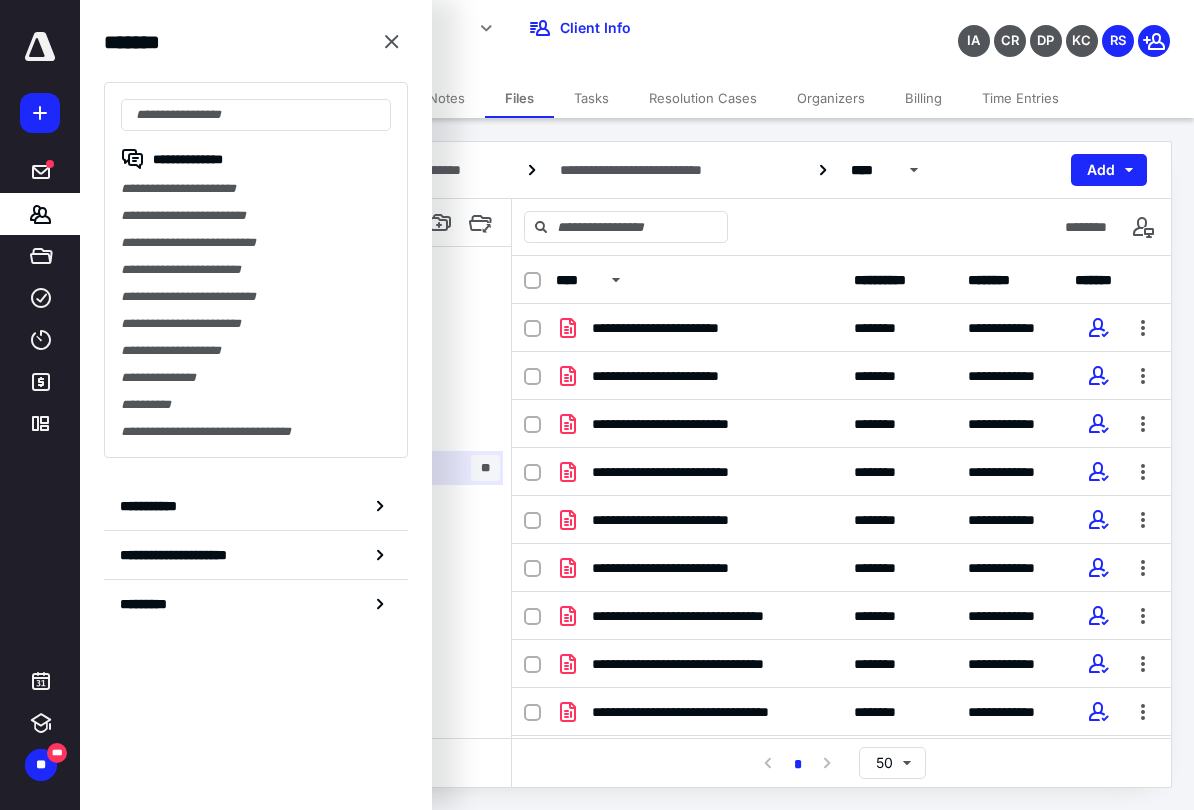 click on "**********" at bounding box center [256, 188] 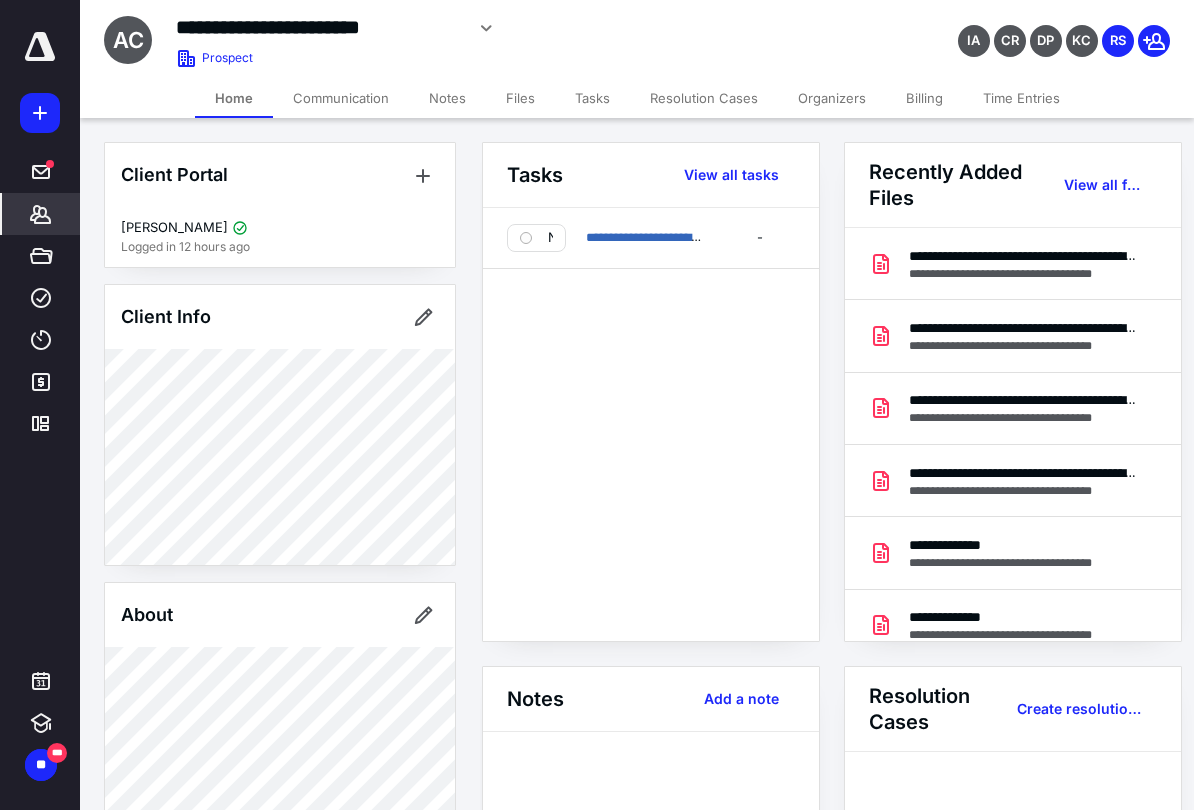 click on "View all files" at bounding box center (1102, 185) 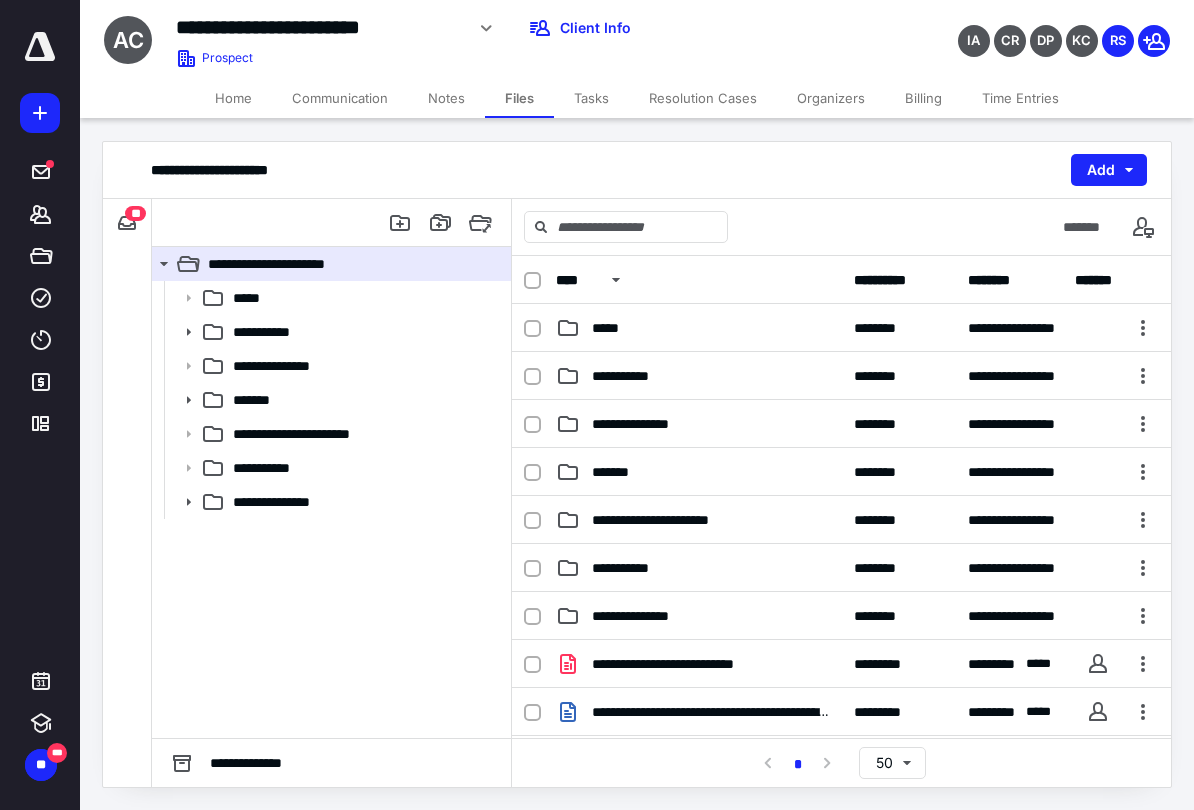 click at bounding box center [127, 223] 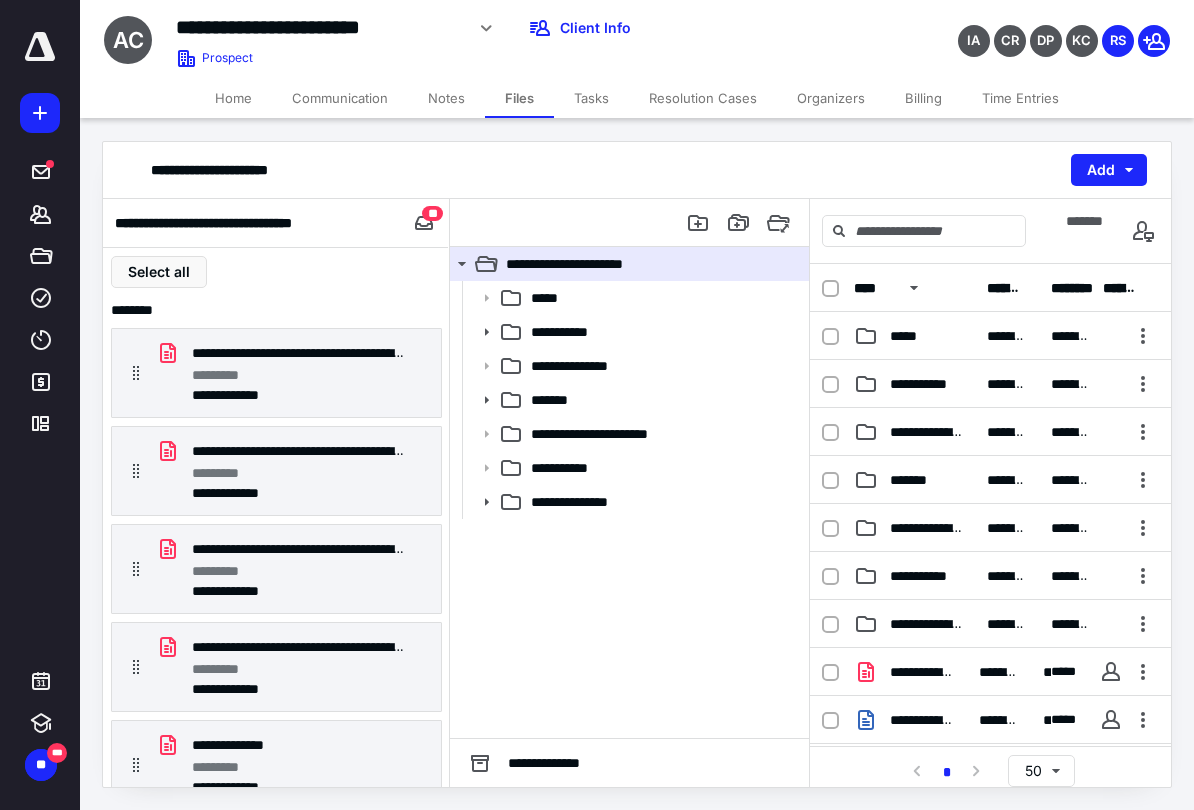 scroll, scrollTop: 0, scrollLeft: 0, axis: both 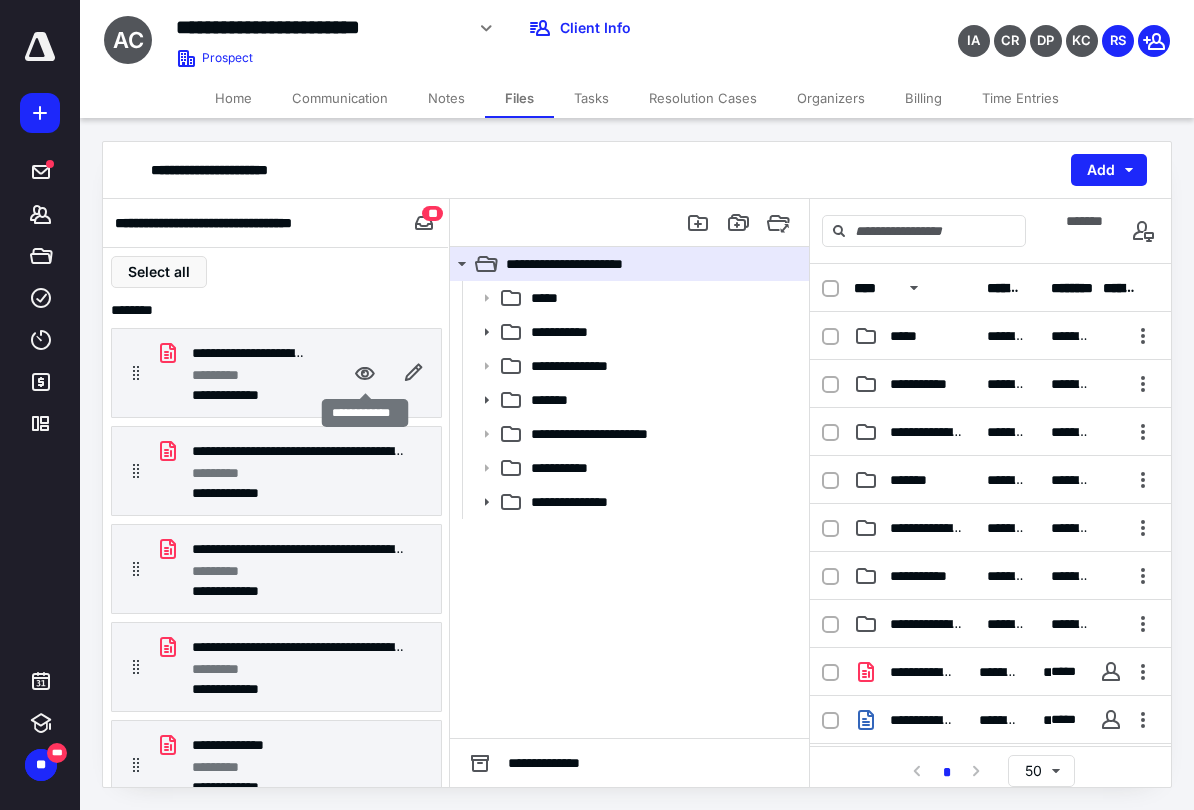 click at bounding box center [365, 373] 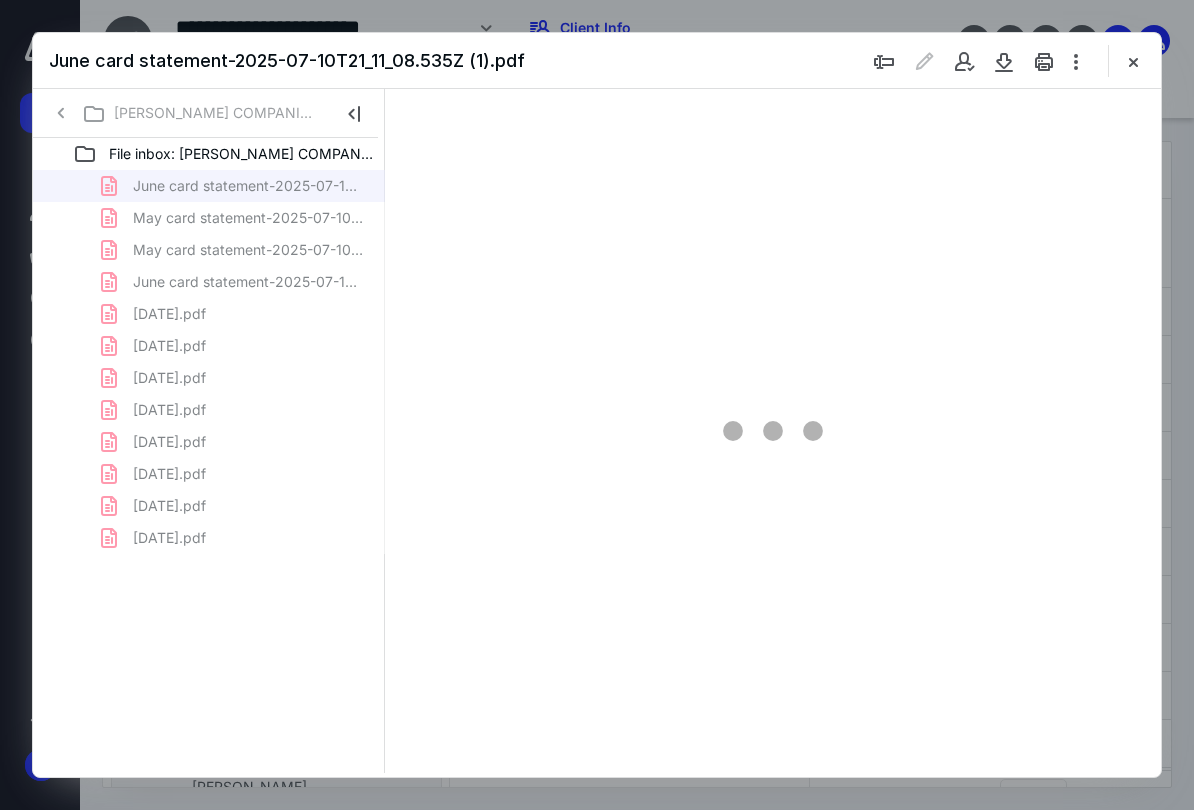 scroll, scrollTop: 0, scrollLeft: 0, axis: both 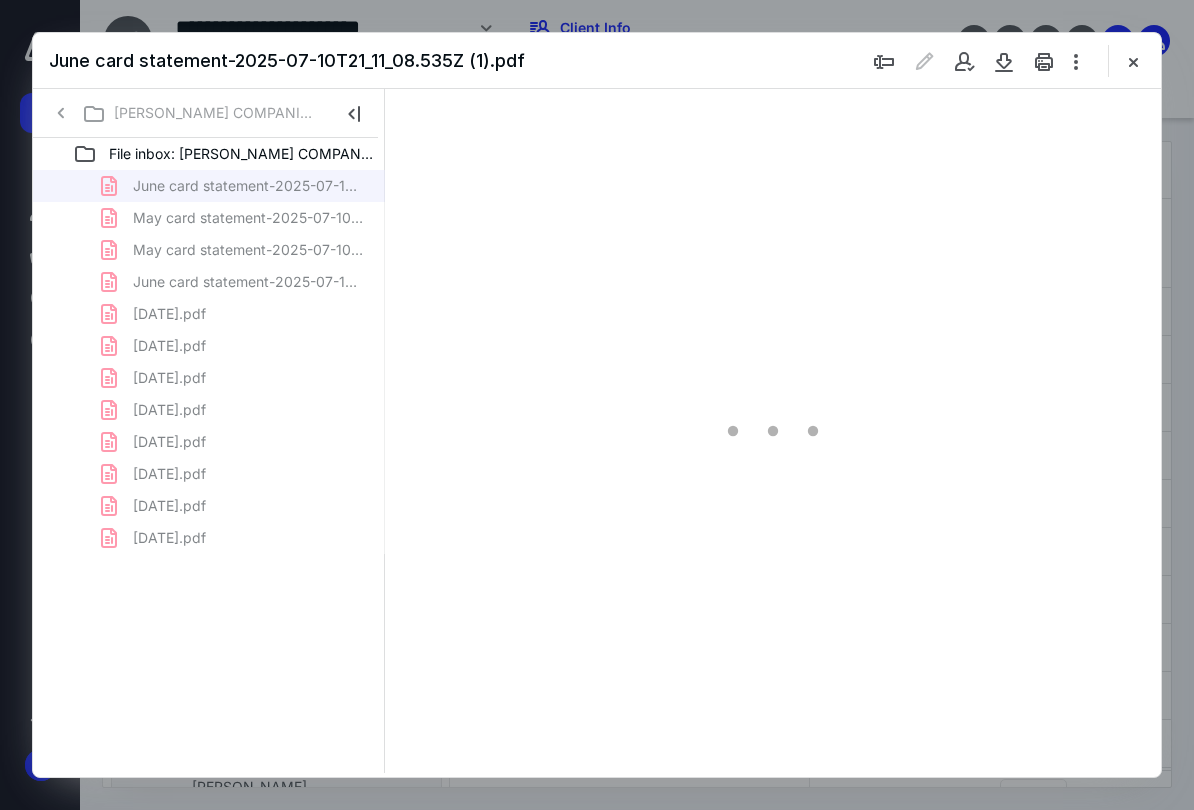 type on "73" 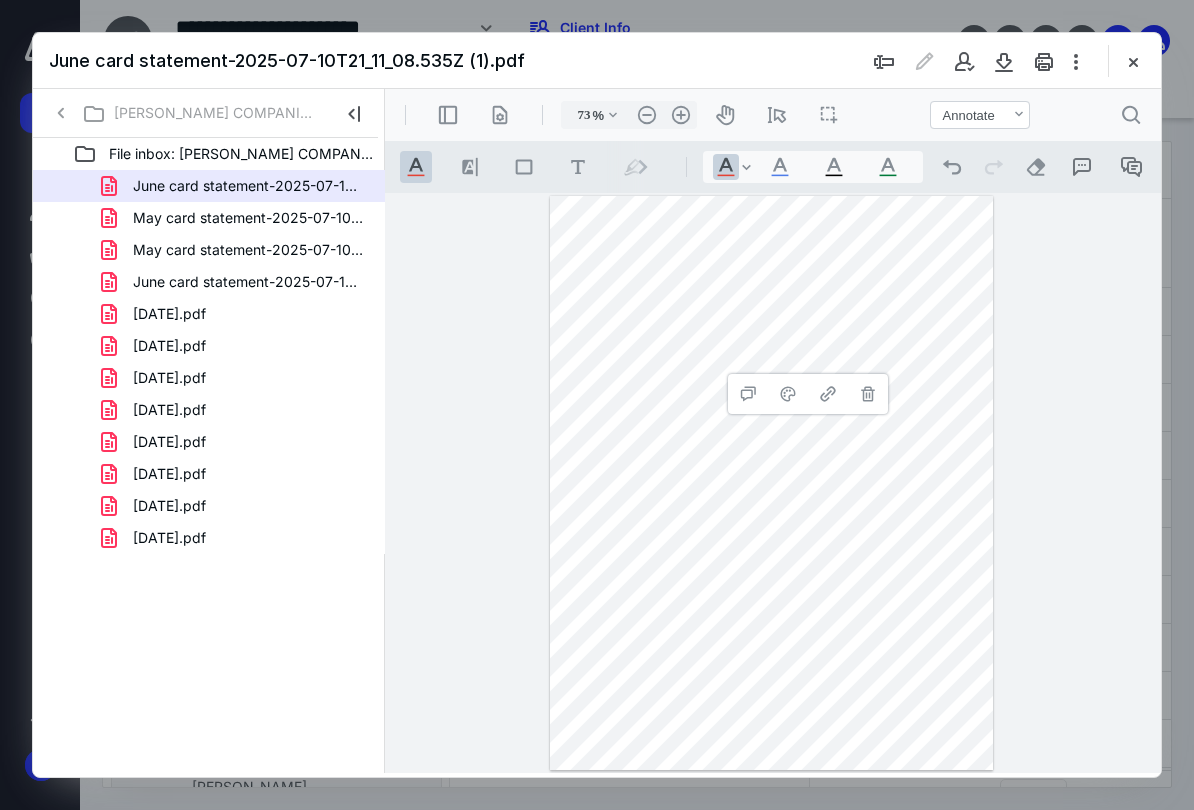 click on ".cls-1{fill:#abb0c4;} icon - header - sidebar - line" at bounding box center [448, 115] 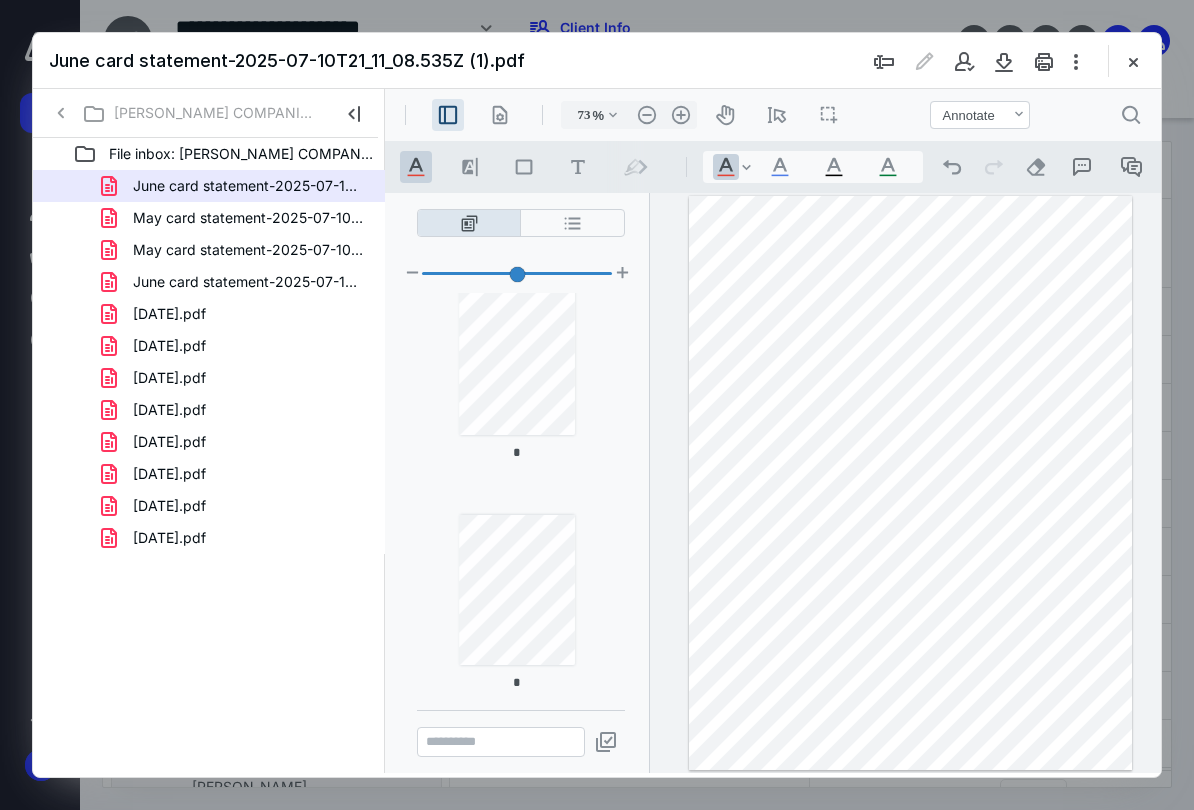 type on "*" 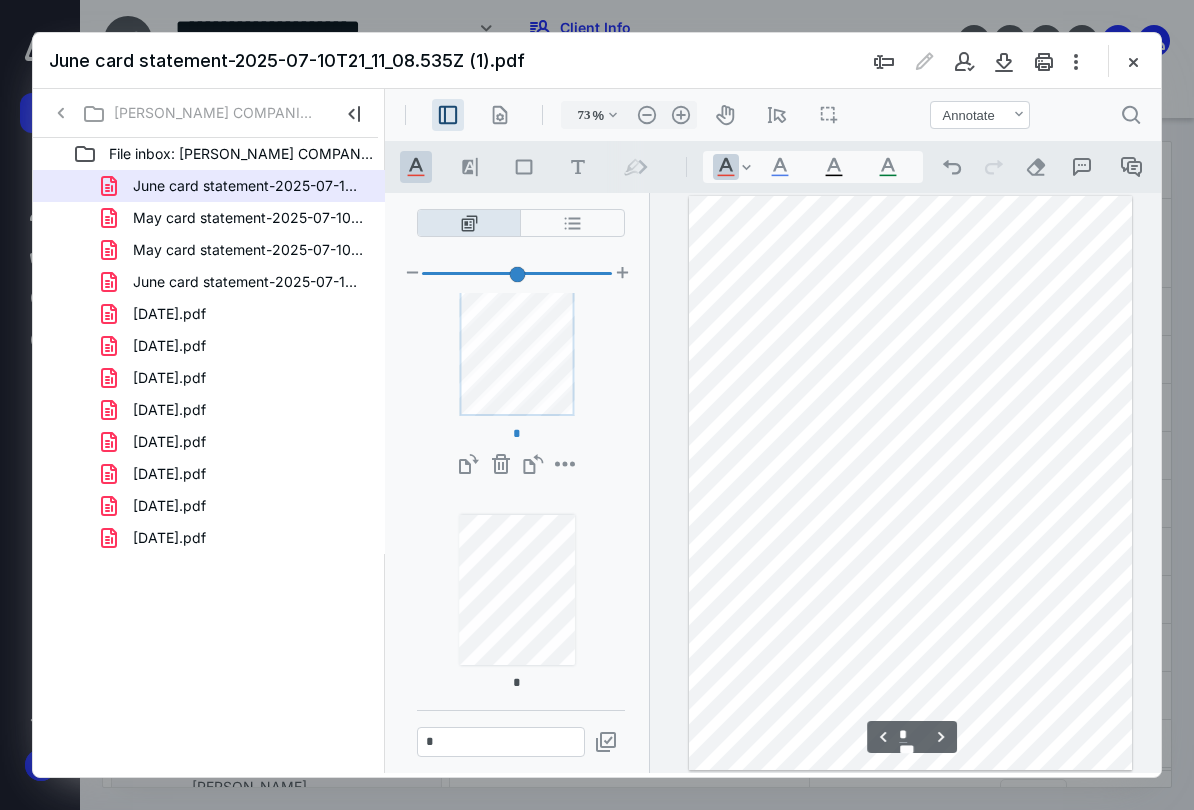 scroll, scrollTop: 460, scrollLeft: 0, axis: vertical 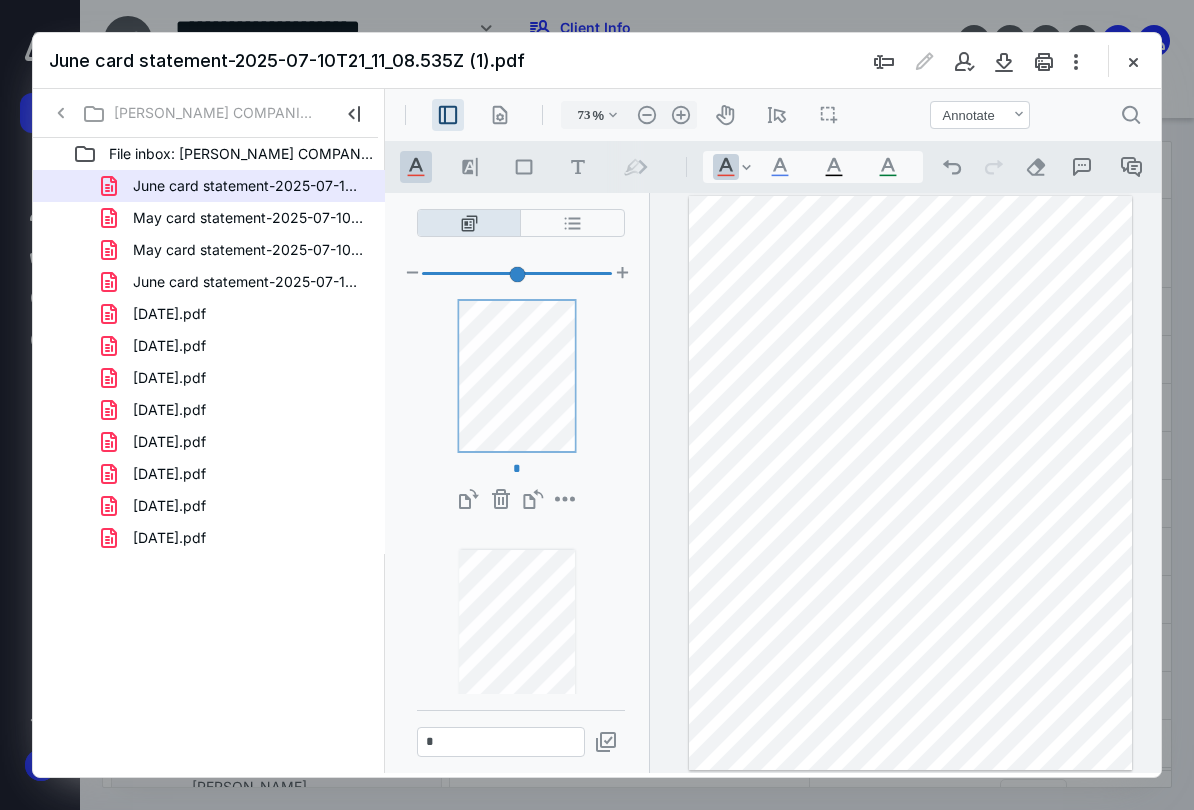 click on "May card statement-2025-07-10T21_11_24.026Z (1).pdf" at bounding box center [249, 218] 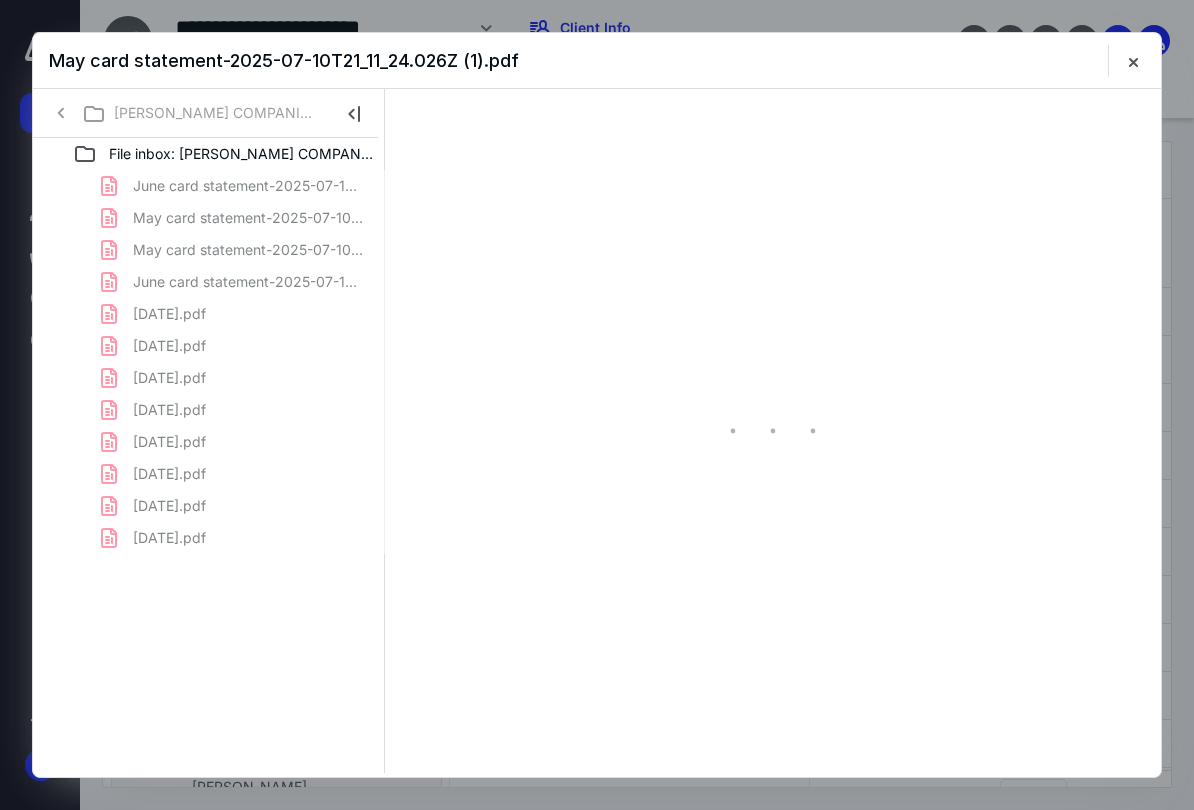 scroll, scrollTop: 0, scrollLeft: 0, axis: both 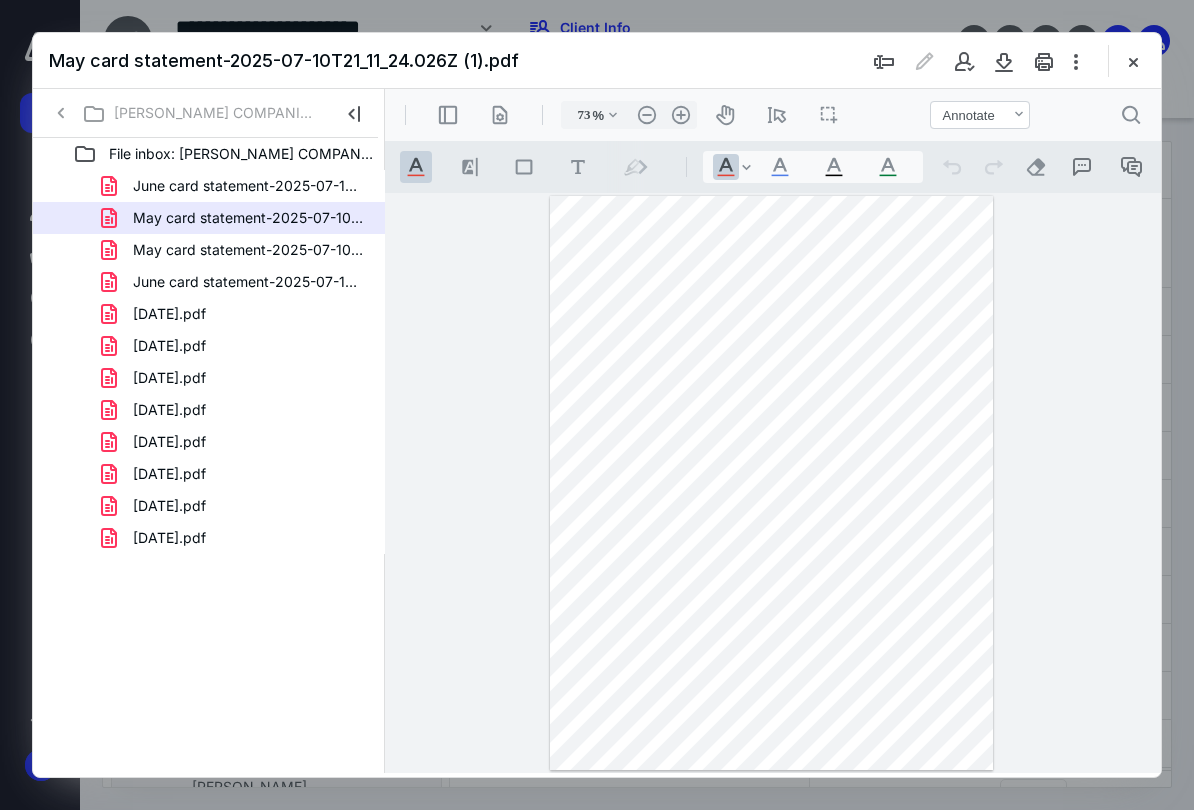 click on "[DATE].pdf" at bounding box center (237, 378) 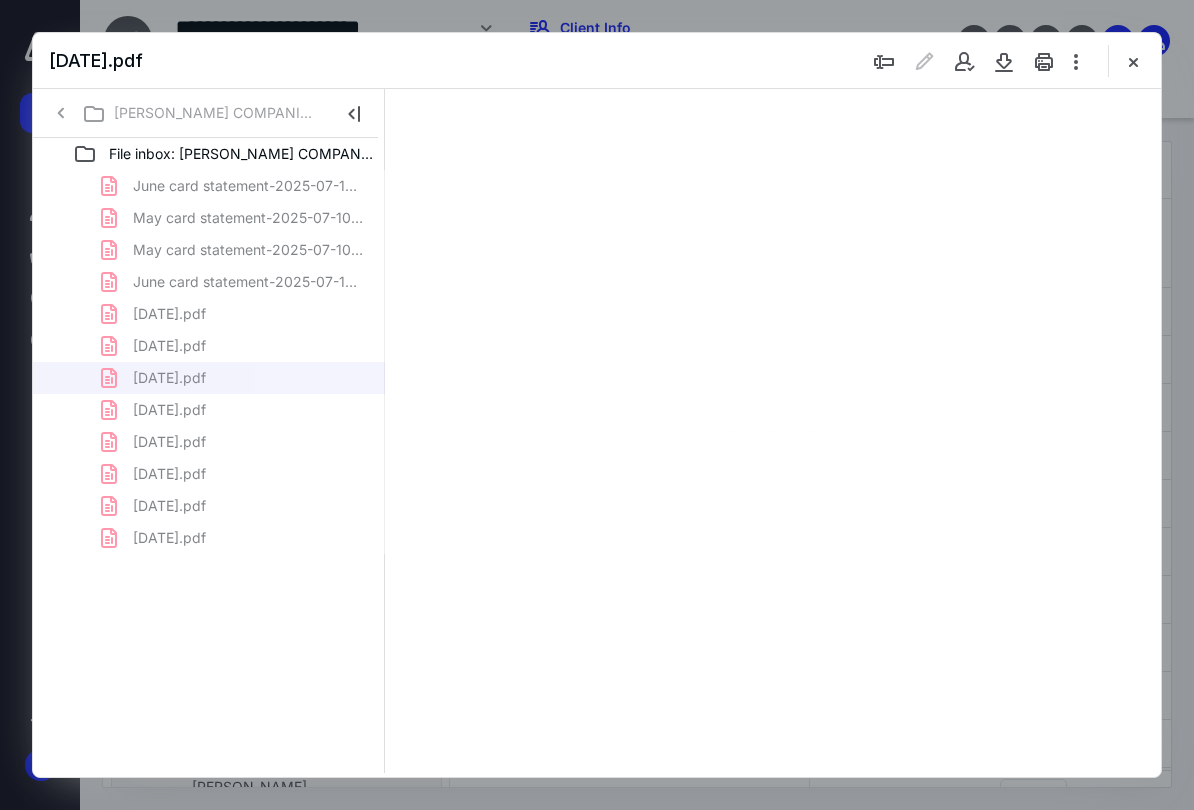 click on "June card statement-2025-07-10T21_11_08.535Z (1).pdf May card statement-2025-07-10T21_11_24.026Z (1).pdf May card statement-2025-07-10T21_11_24.026Z.pdf June card statement-2025-07-10T21_11_08.535Z.pdf [DATE].pdf [DATE].pdf [DATE].pdf [DATE].pdf [DATE].pdf [DATE].pdf [DATE].pdf [DATE].pdf" at bounding box center (209, 362) 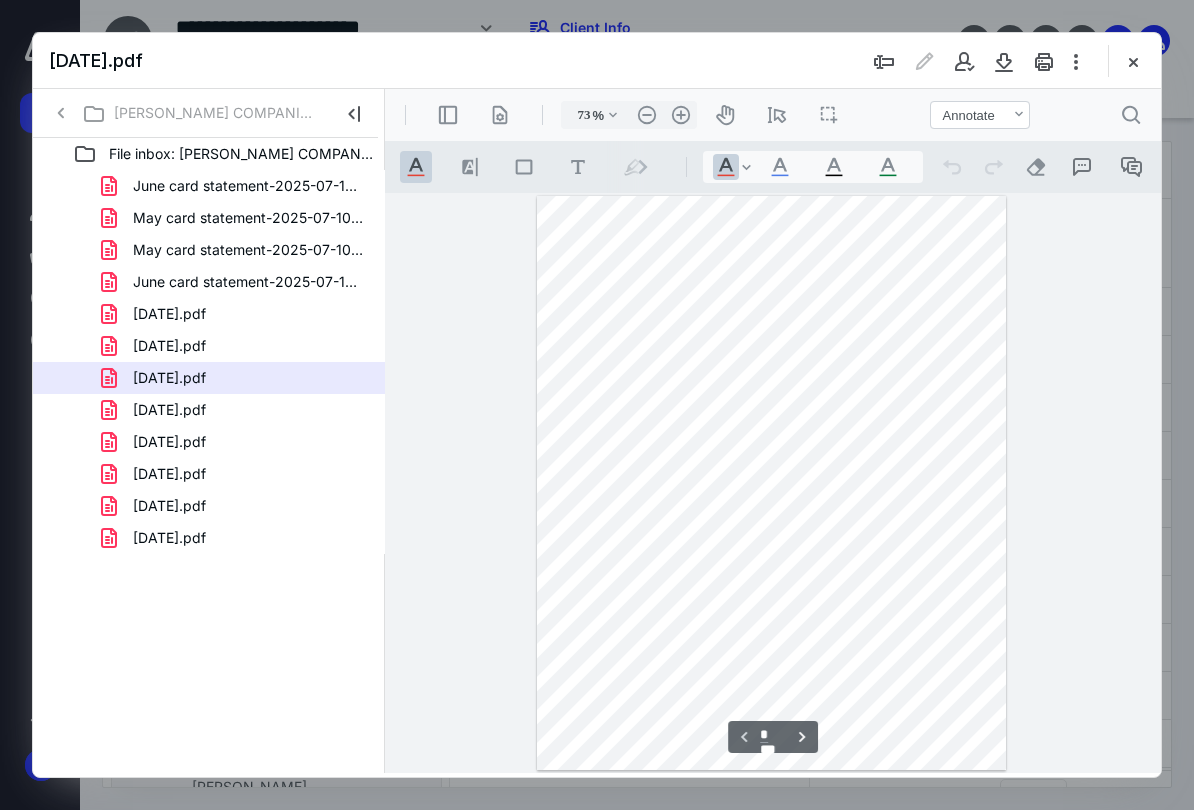 click on "May card statement-2025-07-10T21_11_24.026Z.pdf" at bounding box center (249, 250) 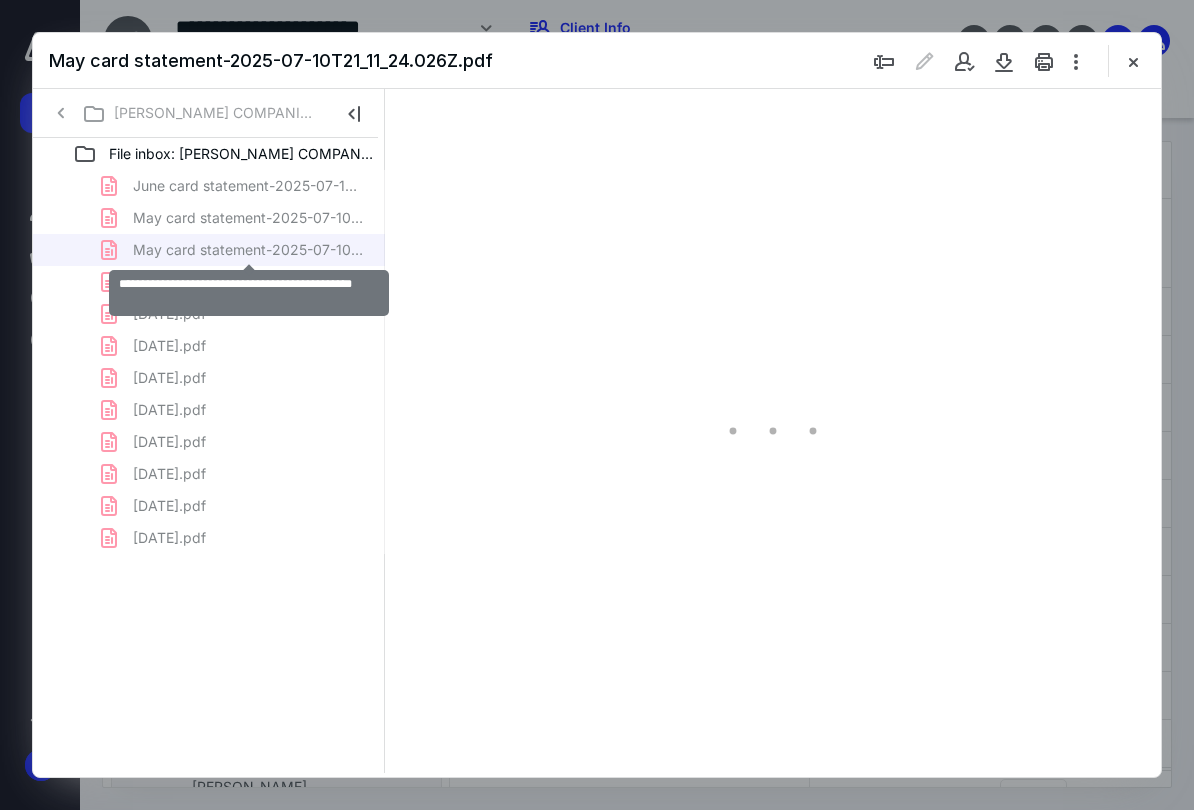 type on "73" 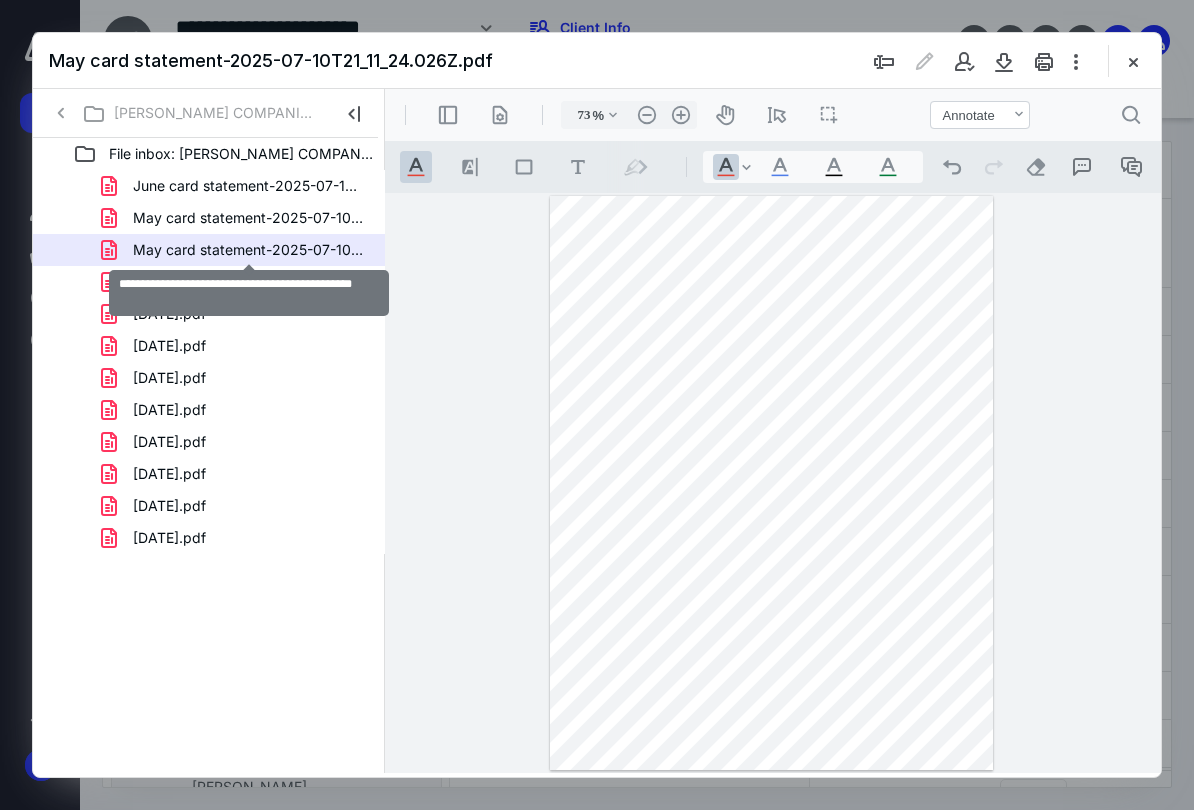 click on ".cls-1{fill:#abb0c4;} icon - header - sidebar - line" at bounding box center [448, 115] 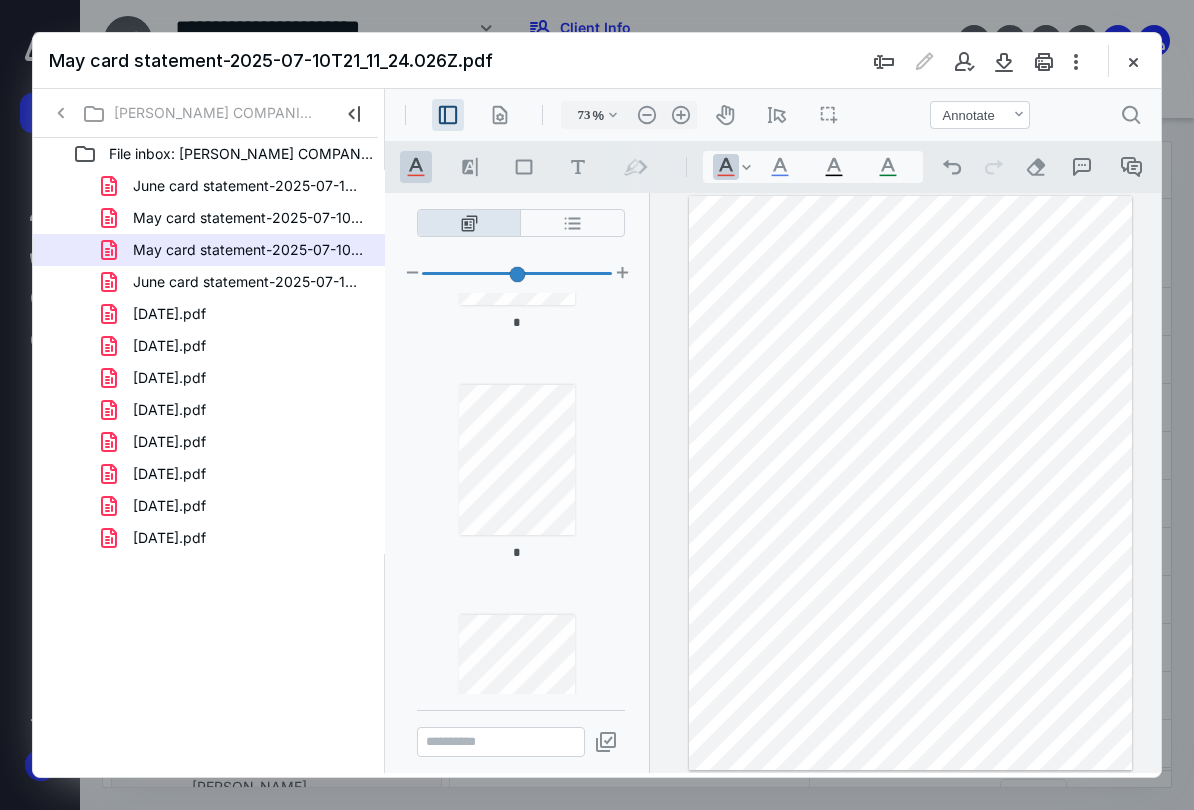 scroll, scrollTop: 393, scrollLeft: 0, axis: vertical 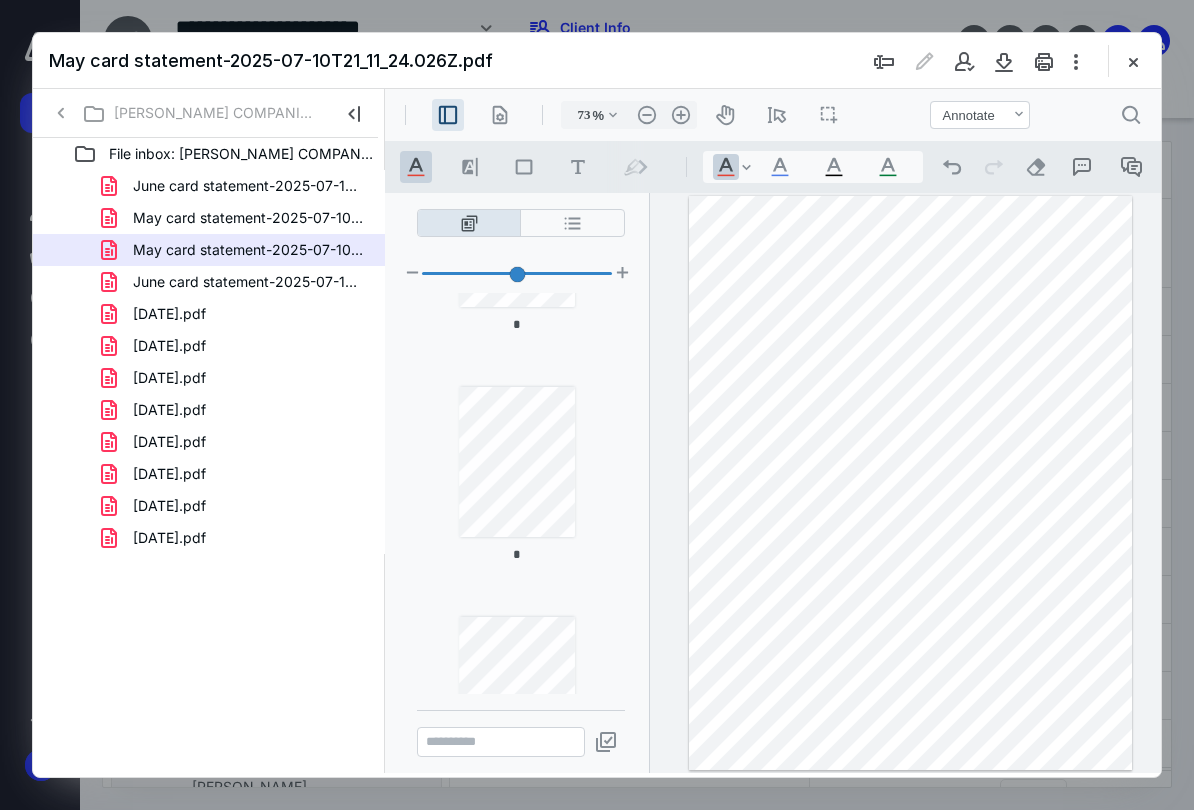 type on "*" 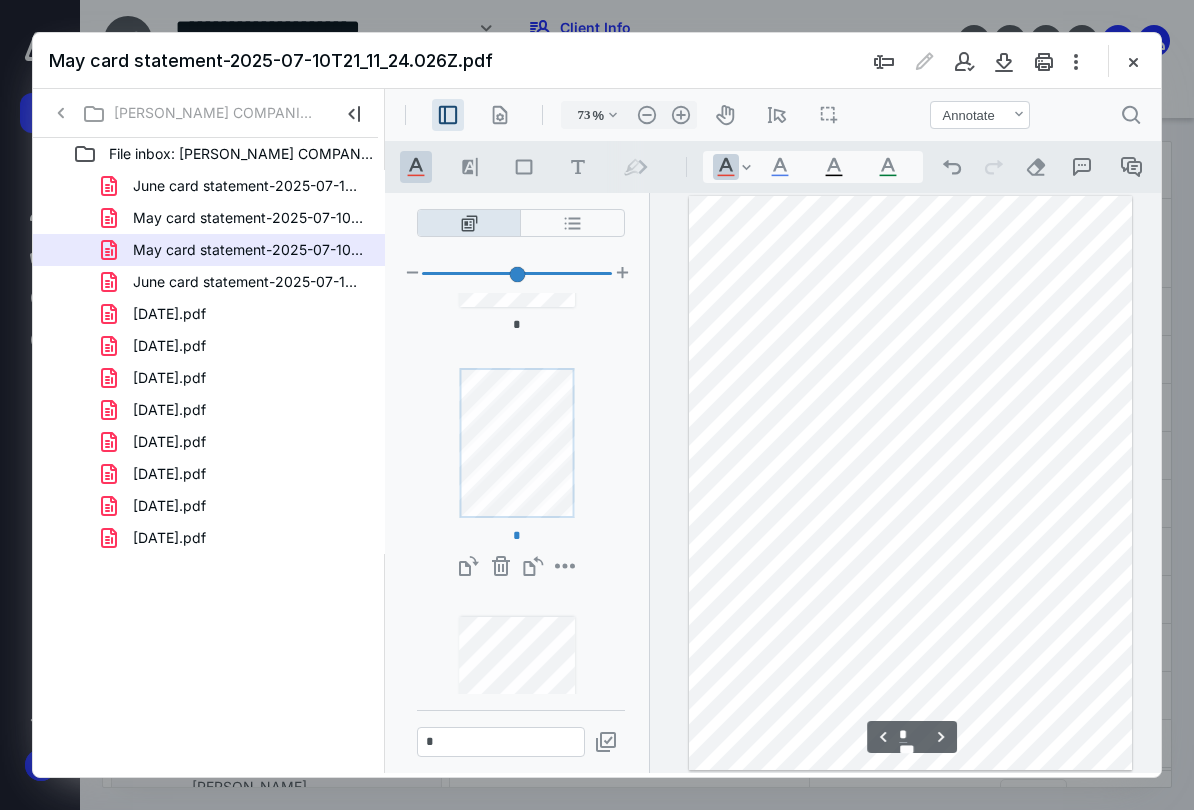 scroll, scrollTop: 1160, scrollLeft: 0, axis: vertical 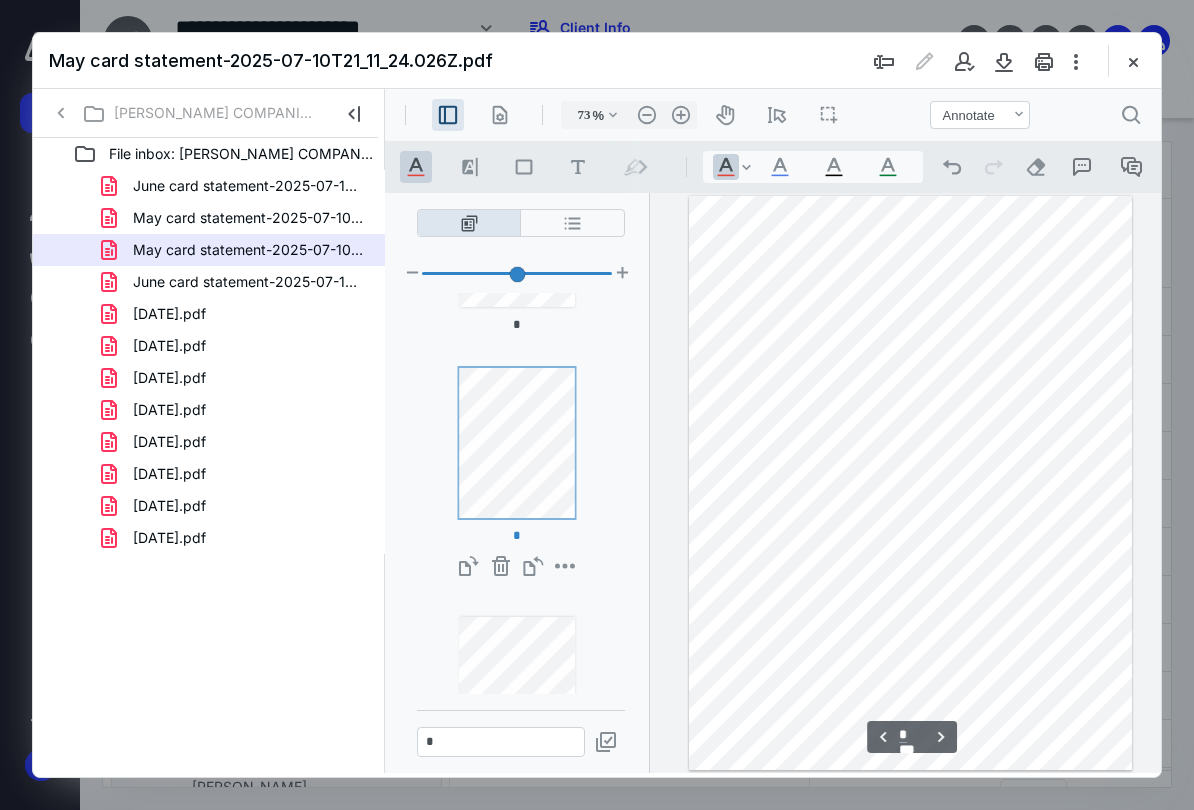 click on "June card statement-2025-07-10T21_11_08.535Z.pdf" at bounding box center (249, 282) 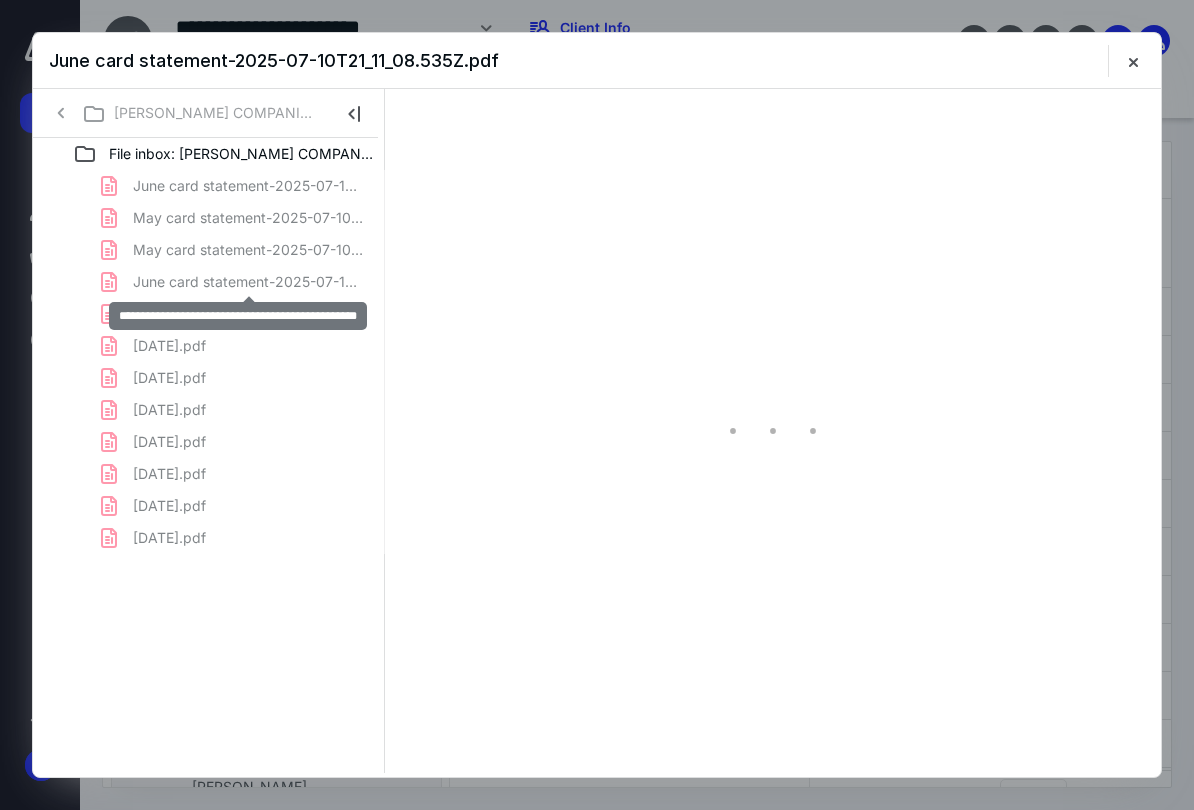scroll, scrollTop: 0, scrollLeft: 0, axis: both 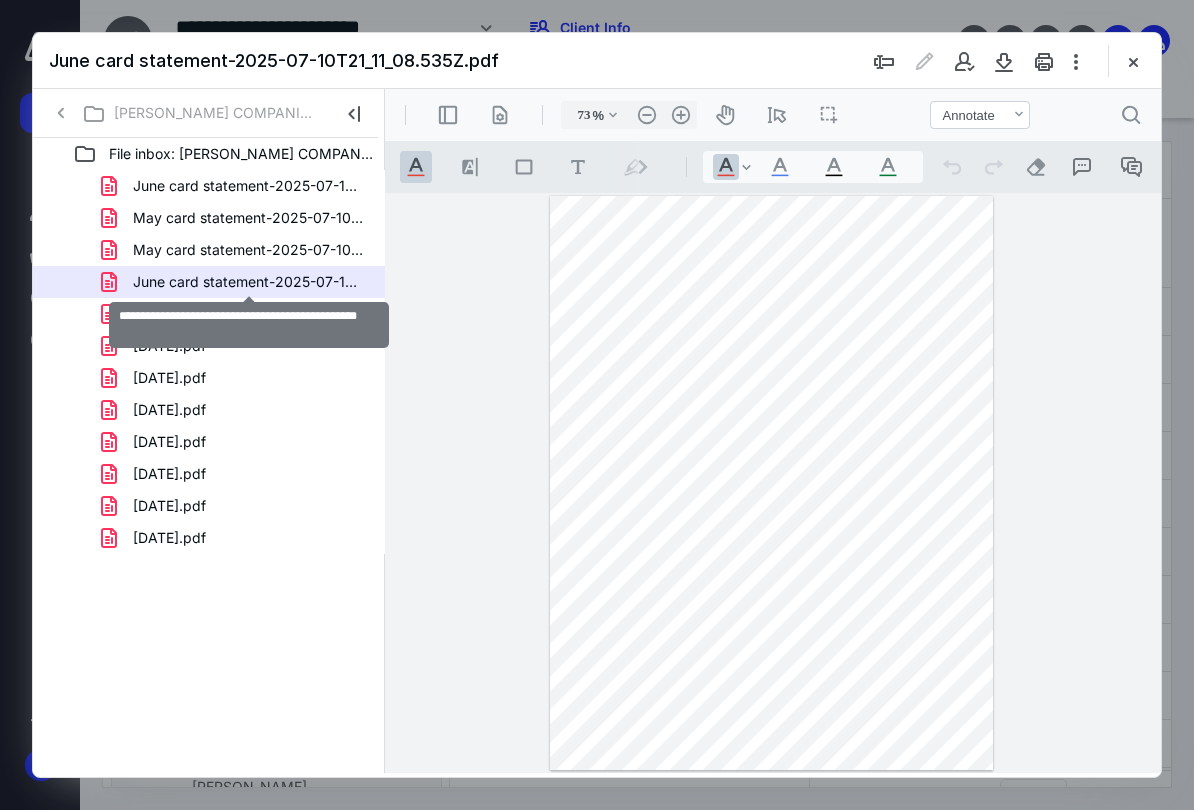 click on "June card statement-2025-07-10T21_11_08.535Z (1).pdf" at bounding box center (209, 186) 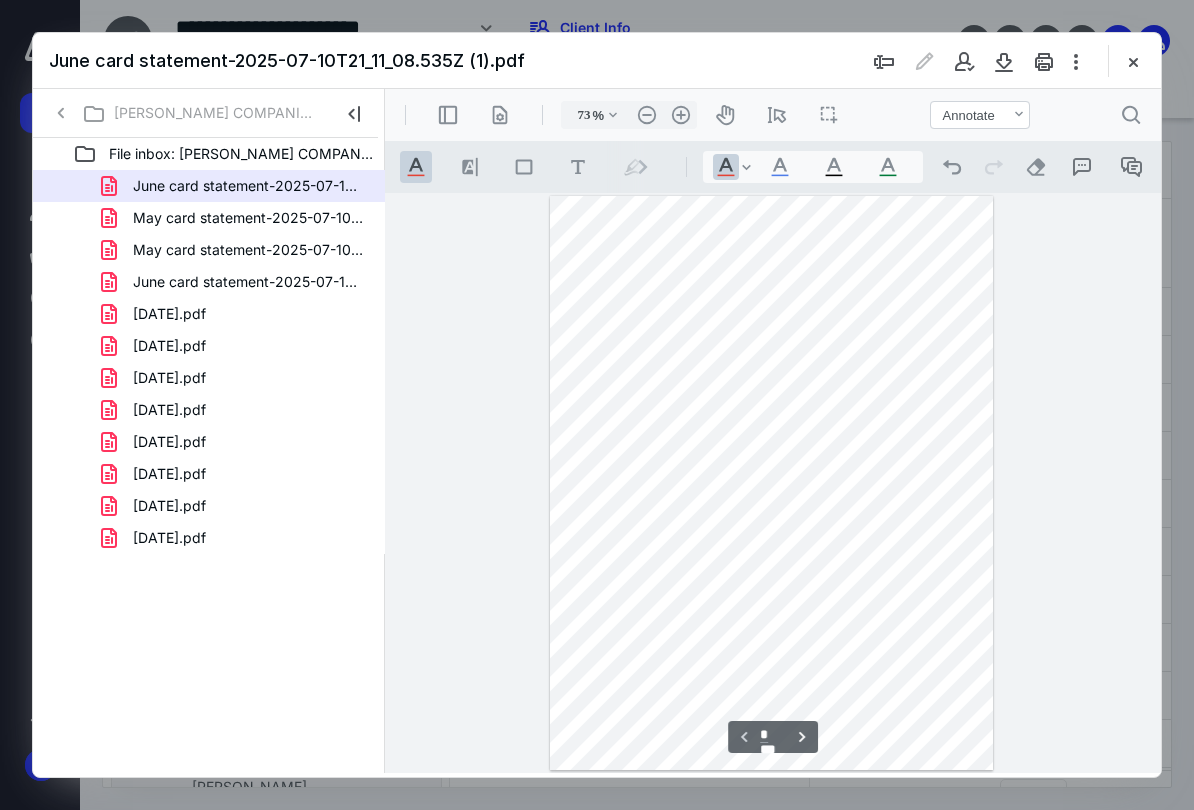 click on "May card statement-2025-07-10T21_11_24.026Z (1).pdf" at bounding box center [249, 218] 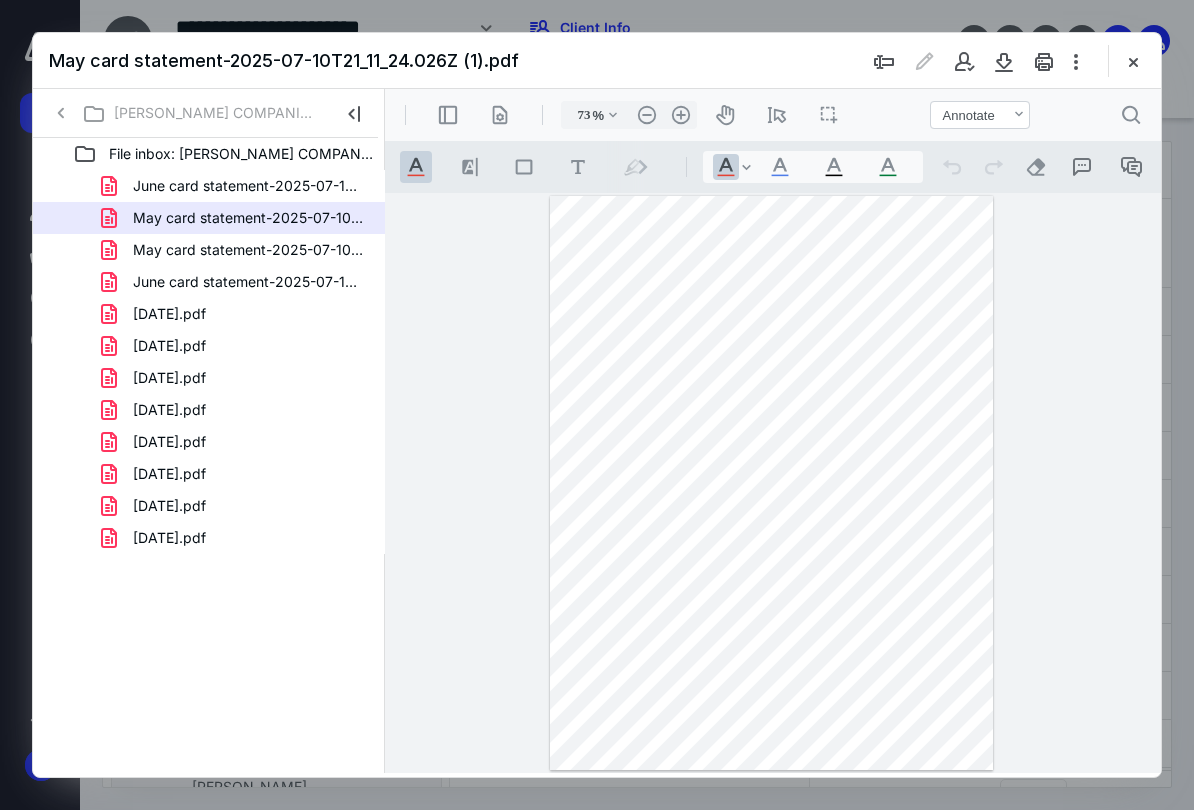 click at bounding box center [773, 483] 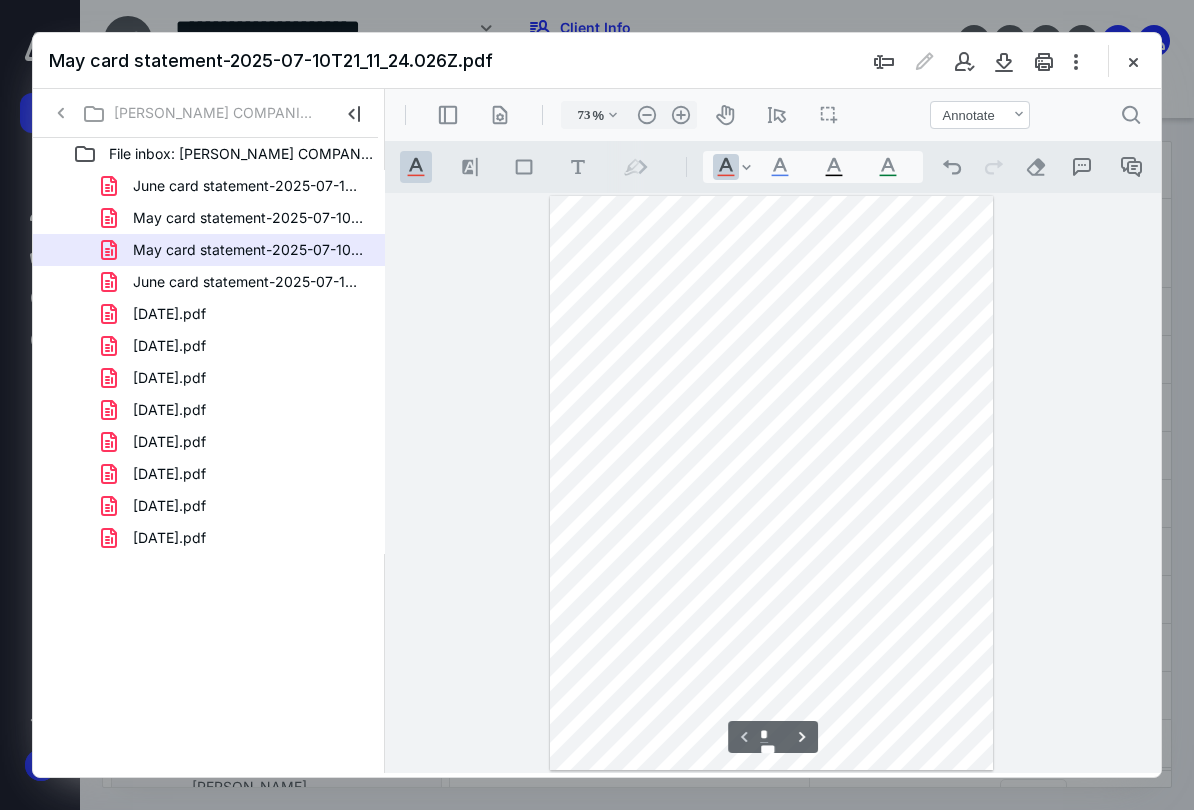 click on "May card statement-2025-07-10T21_11_24.026Z (1).pdf" at bounding box center (249, 218) 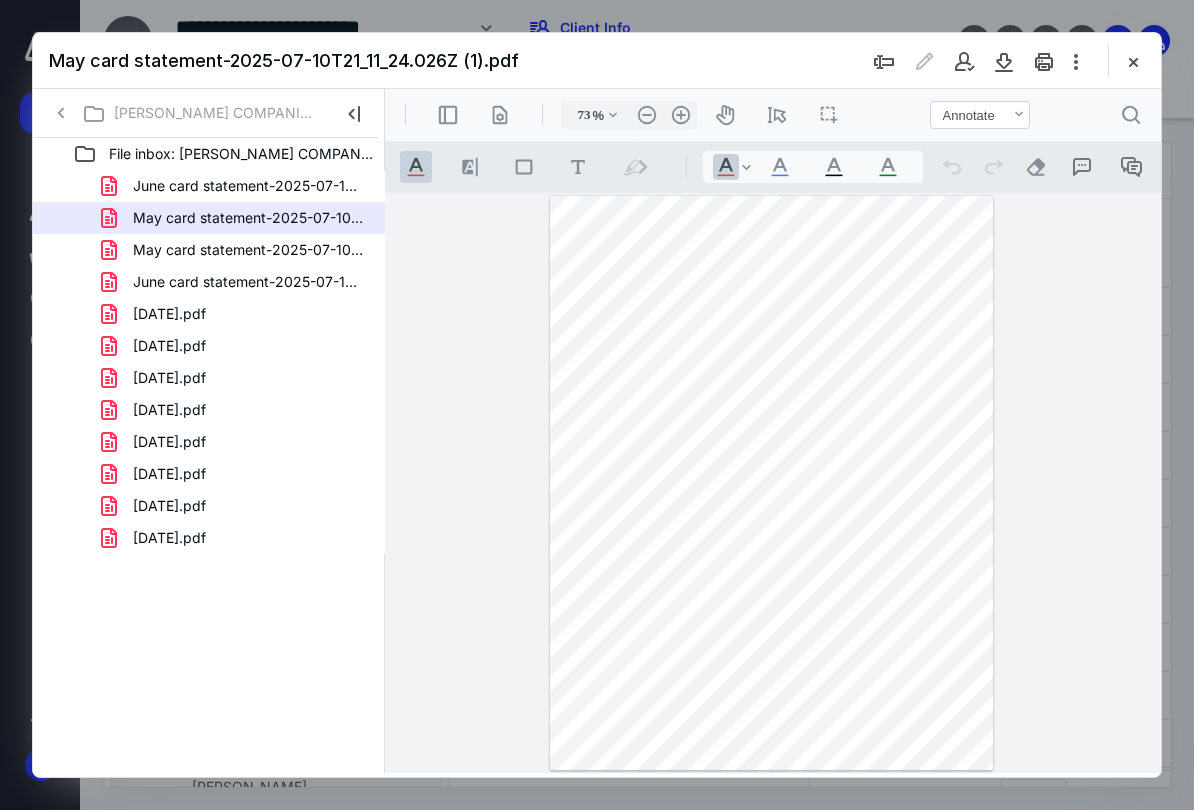 click on "June card statement-2025-07-10T21_11_08.535Z (1).pdf" at bounding box center [249, 186] 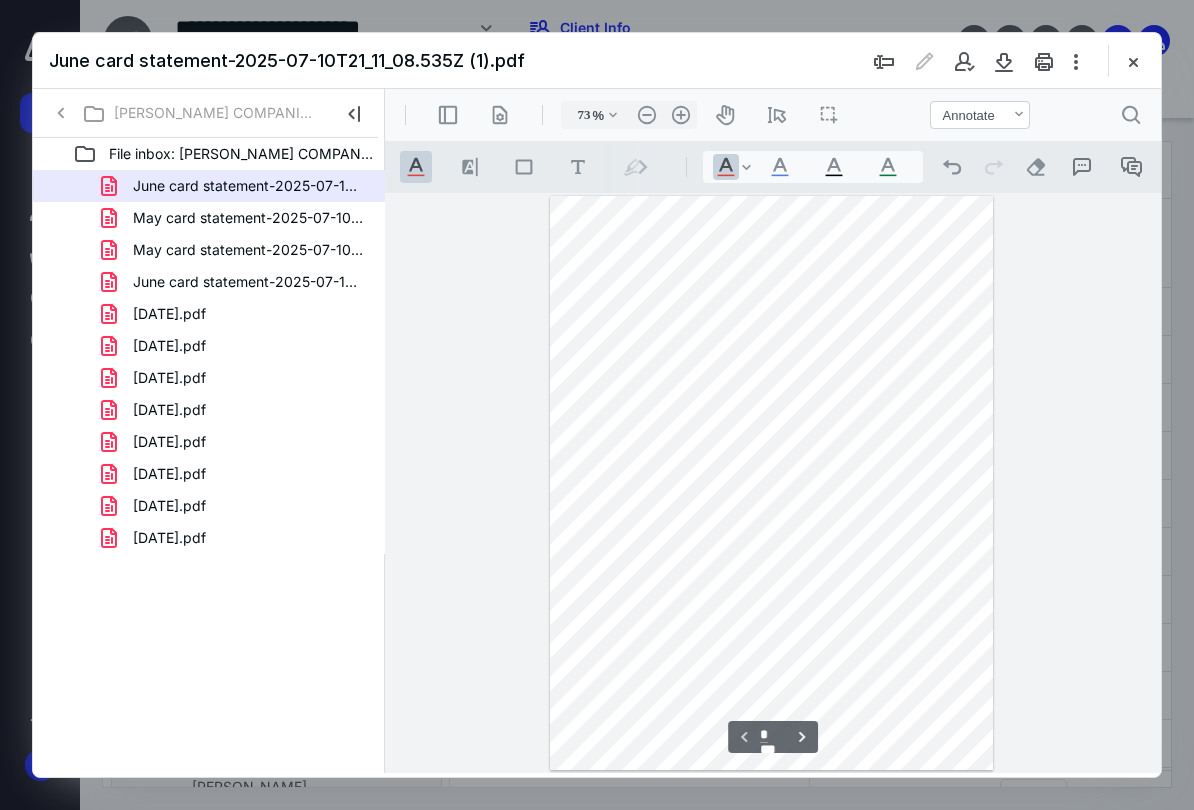 click at bounding box center (773, 483) 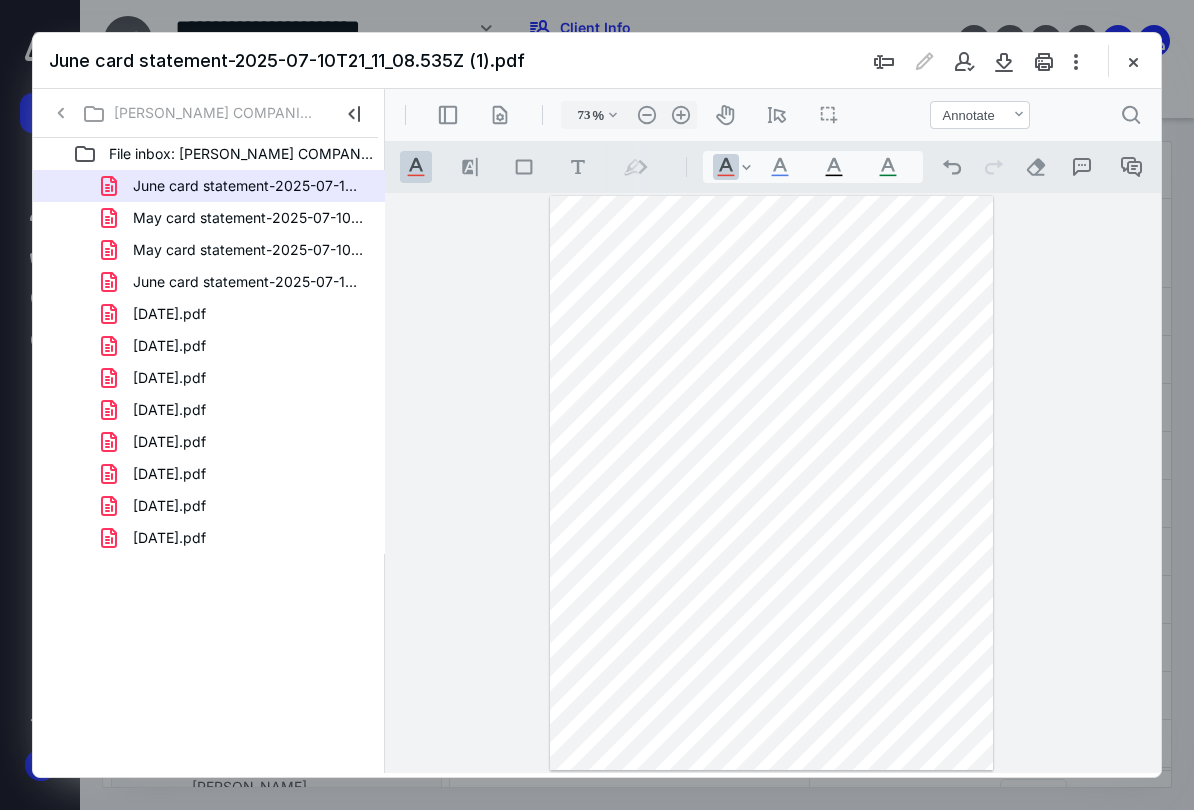 click on "[DATE].pdf" at bounding box center [209, 314] 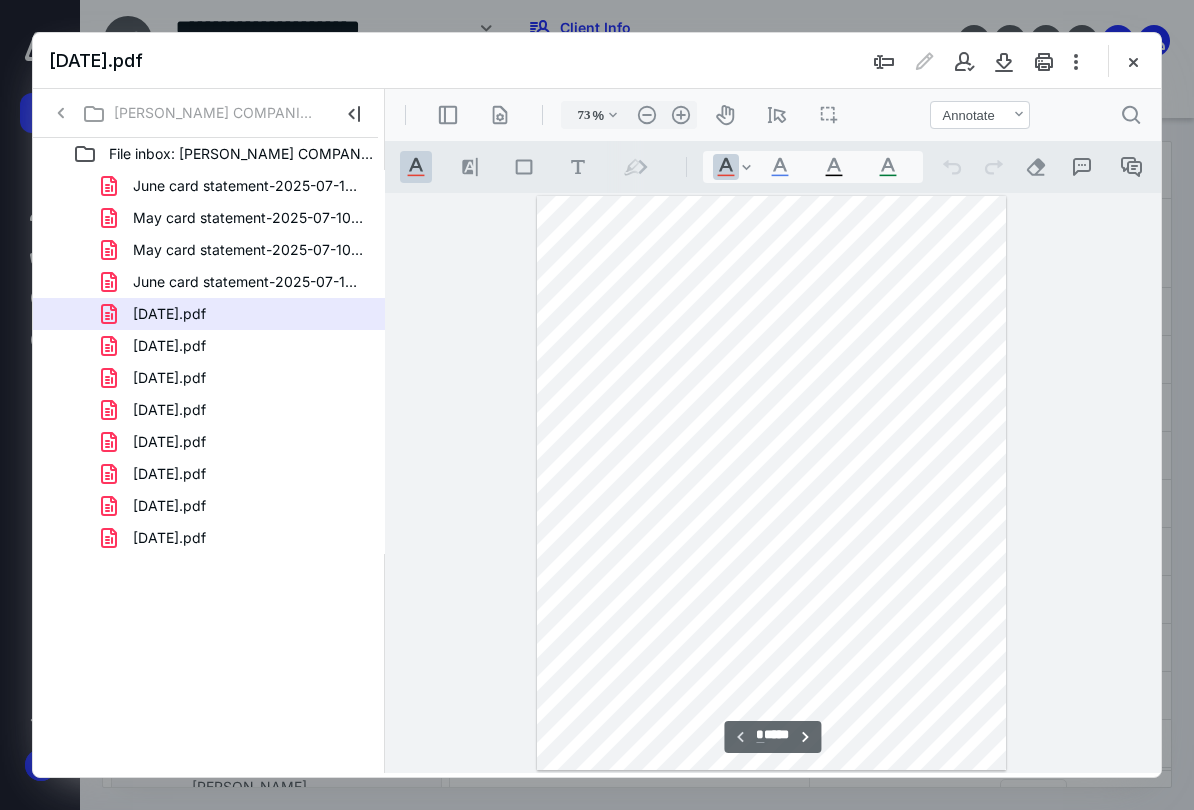 click on "June card statement-2025-07-10T21_11_08.535Z.pdf" at bounding box center (249, 282) 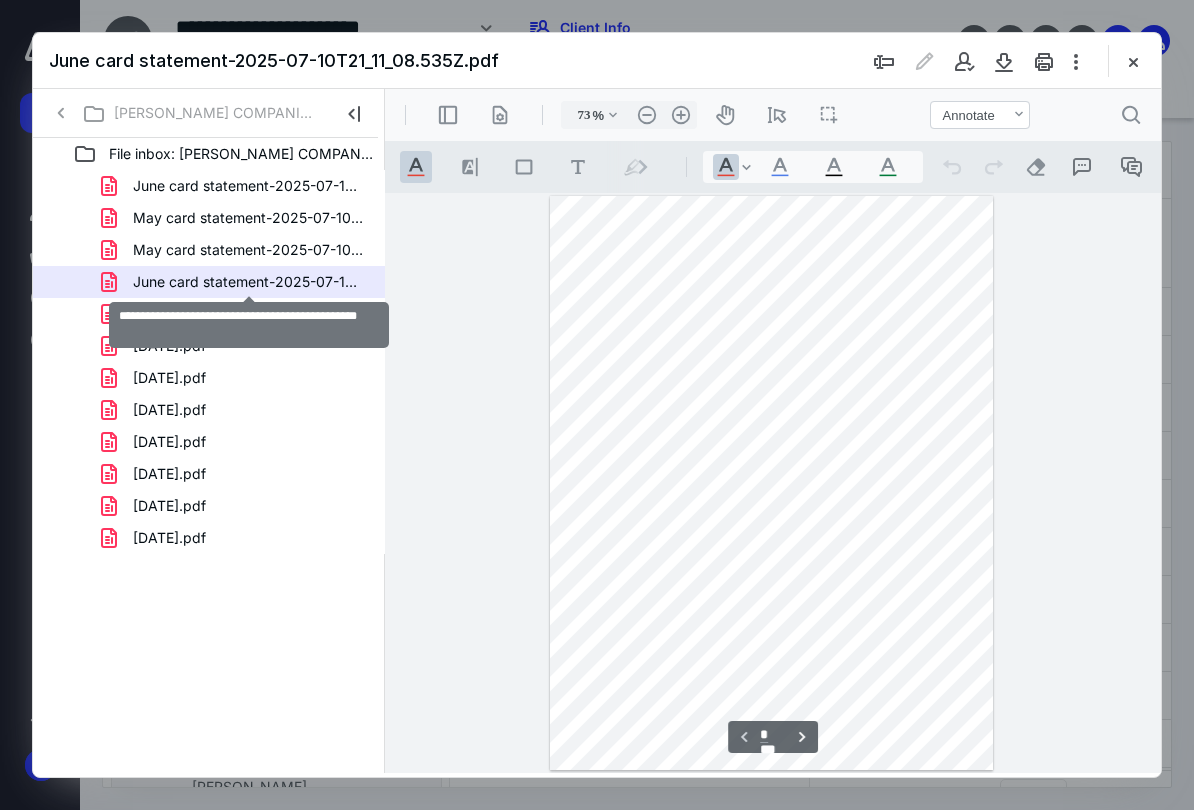 click on "[DATE].pdf" at bounding box center (237, 378) 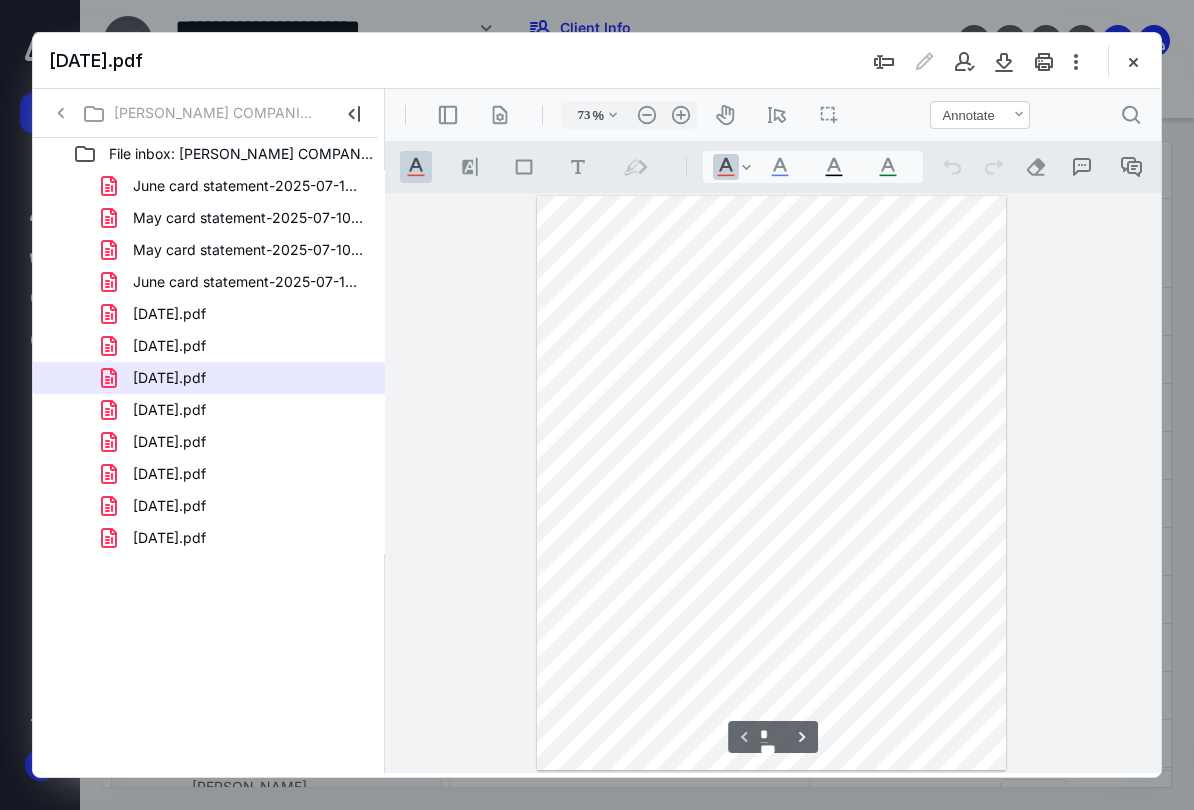 click on "[DATE].pdf" at bounding box center [237, 314] 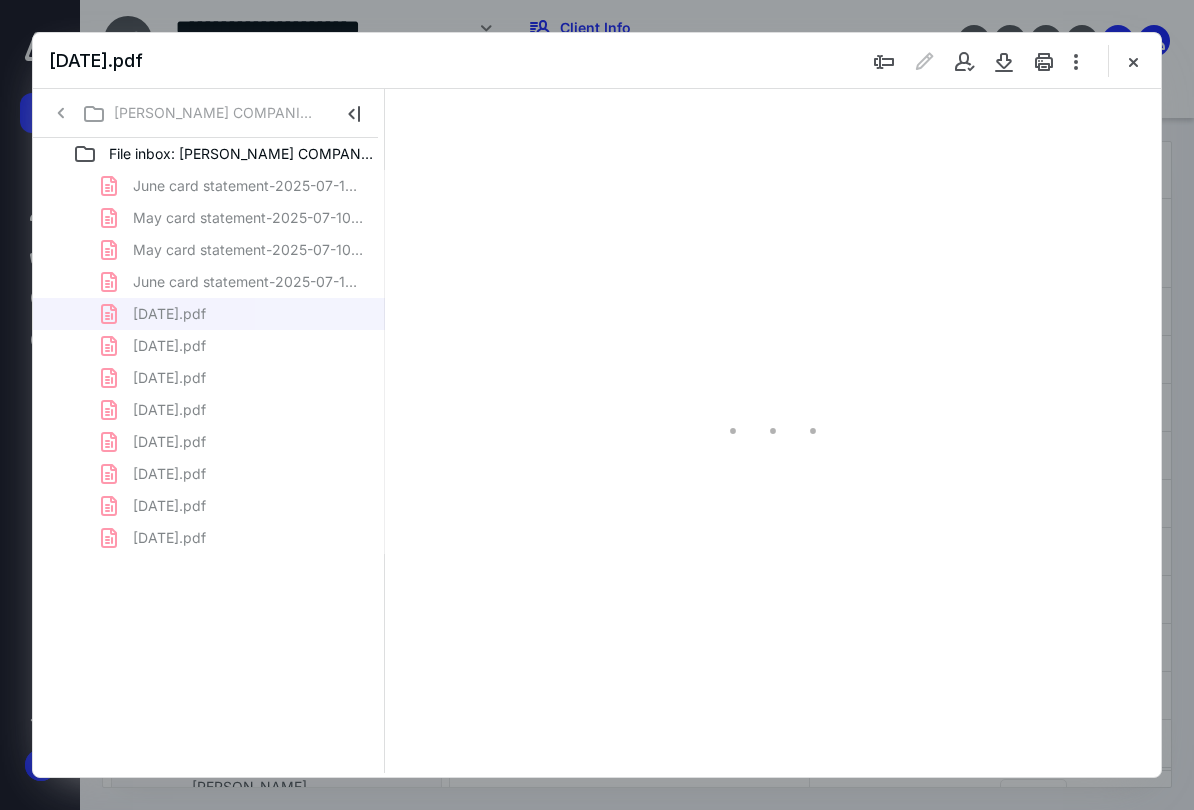 type on "73" 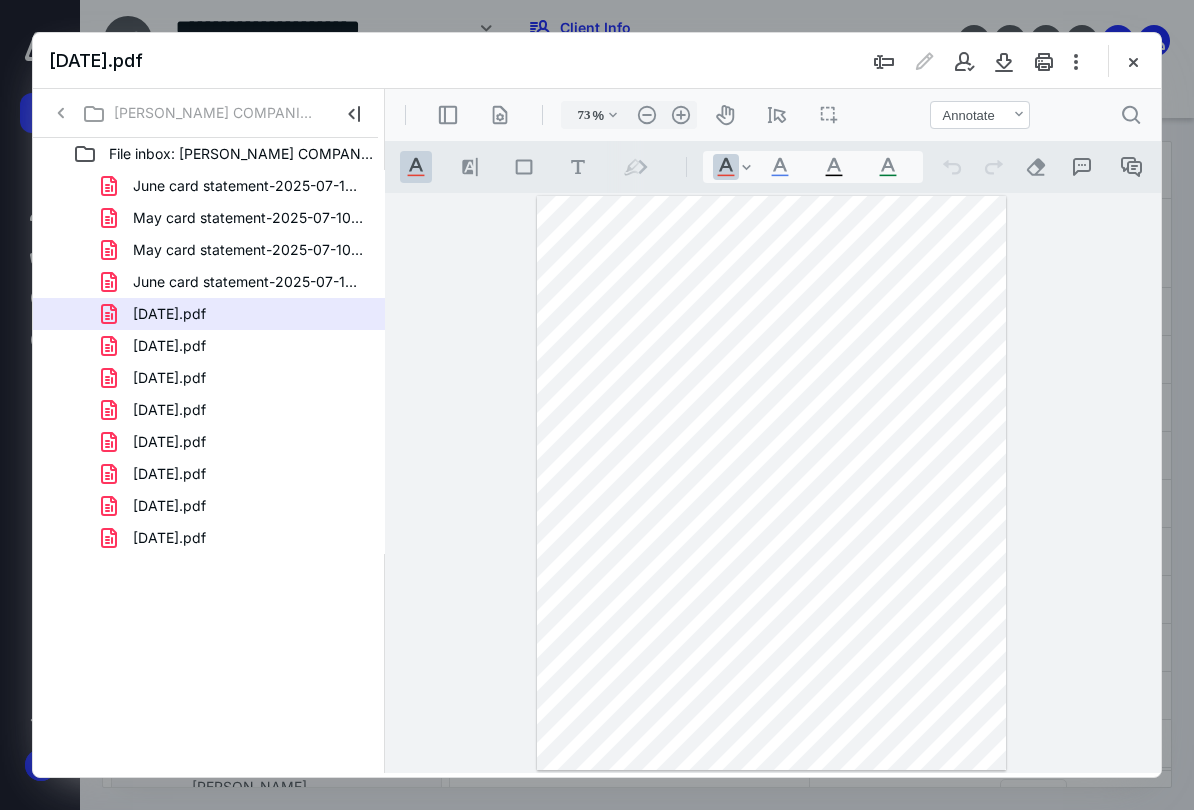 click on ".cls-1{fill:#abb0c4;} icon - header - sidebar - line" at bounding box center [448, 115] 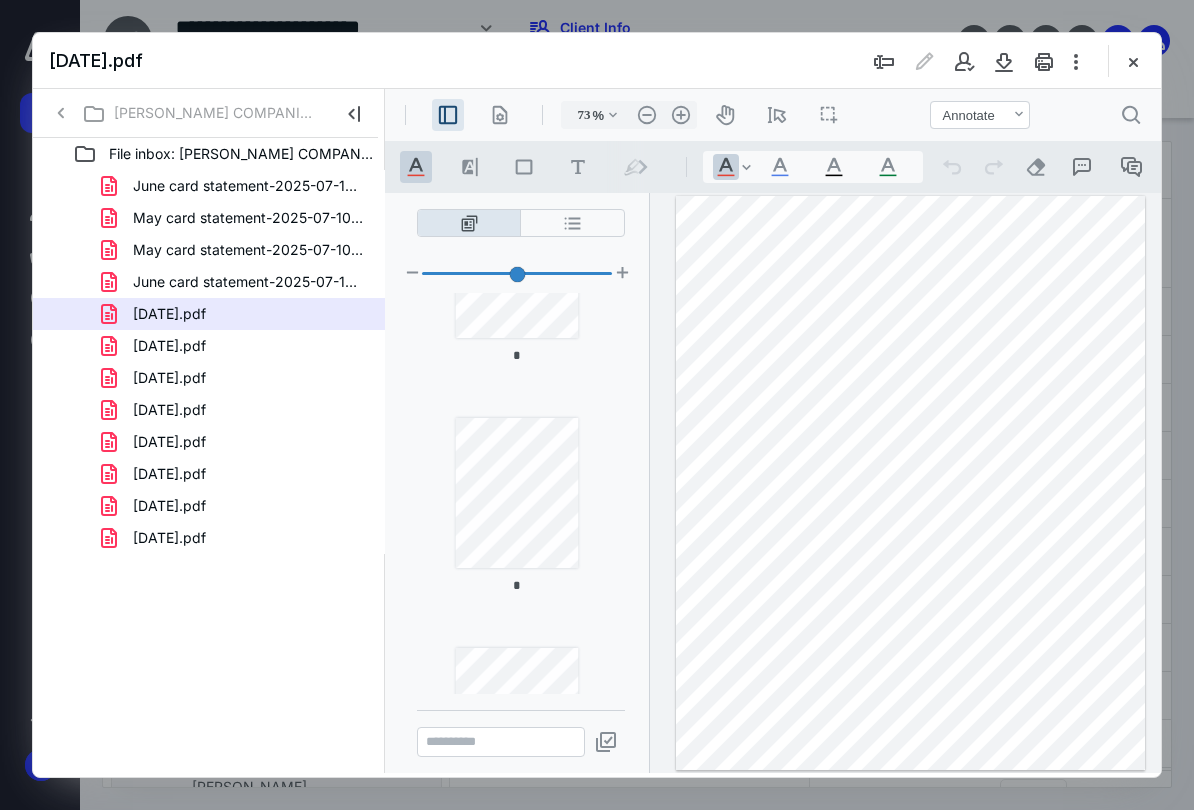 scroll, scrollTop: 365, scrollLeft: 0, axis: vertical 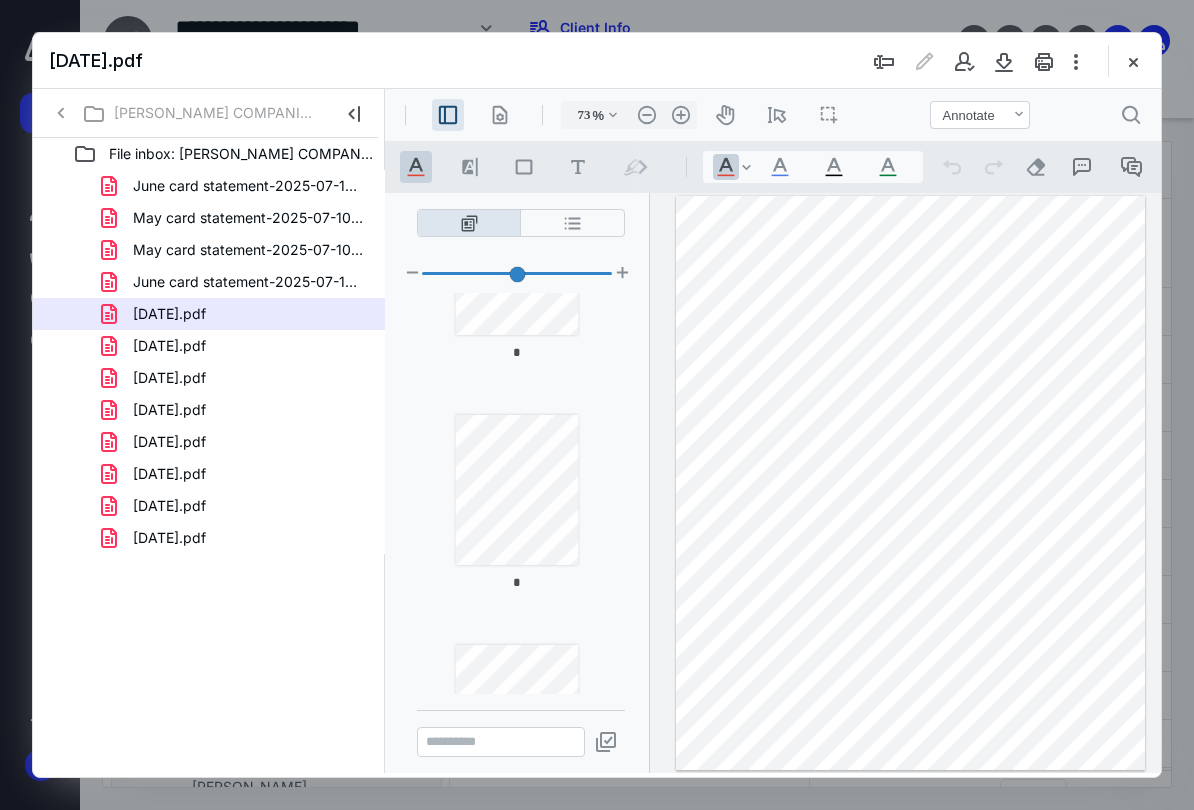 type on "*" 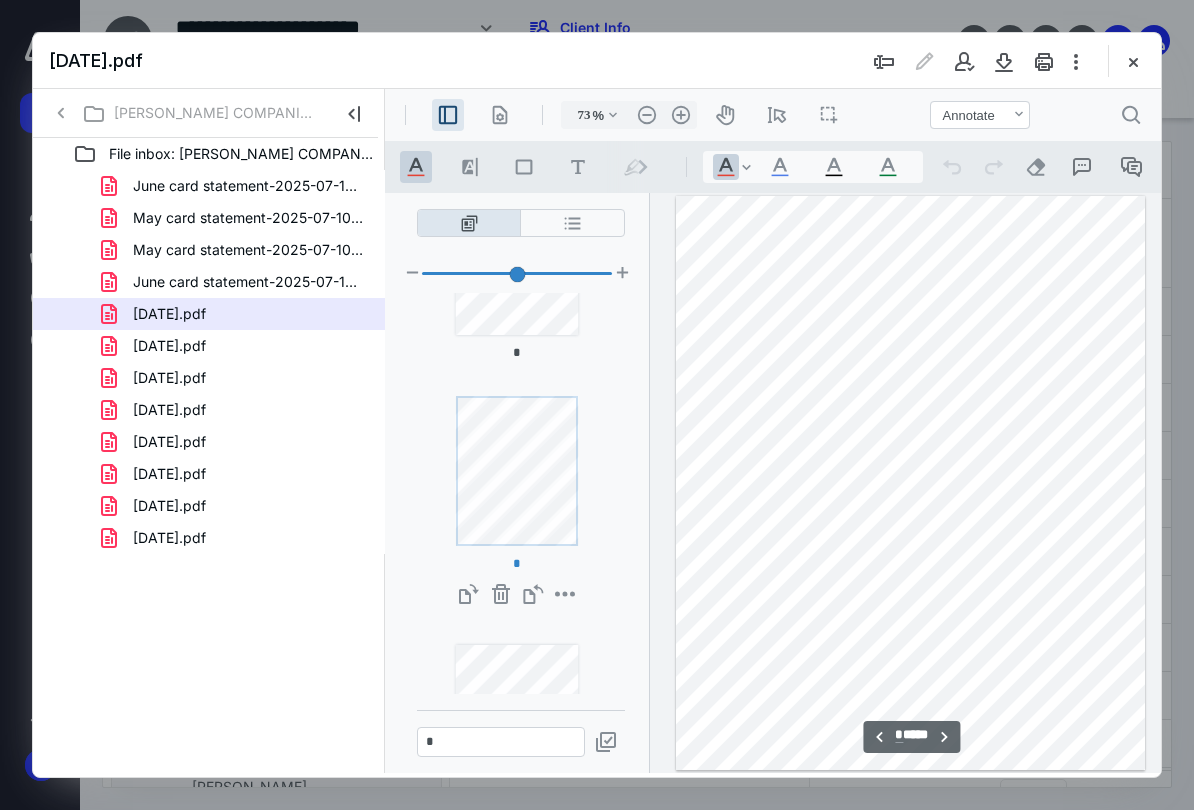 scroll, scrollTop: 1160, scrollLeft: 0, axis: vertical 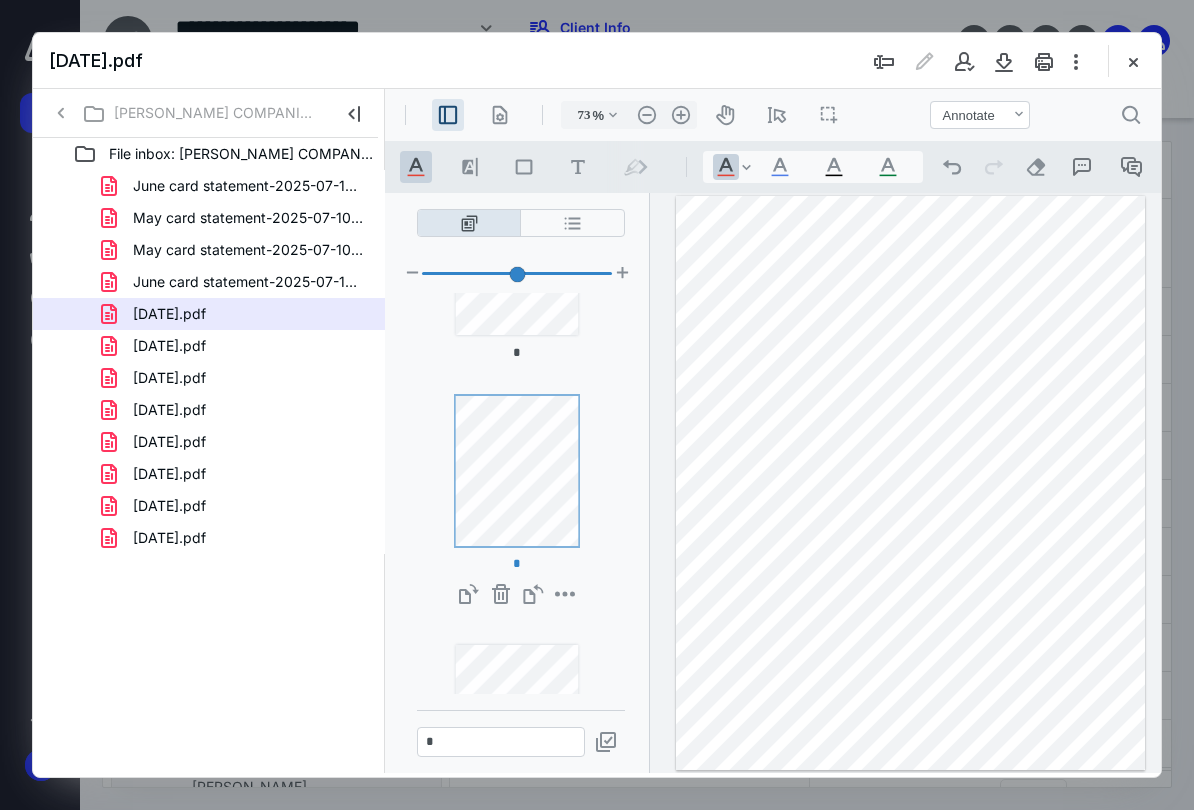 type on "*" 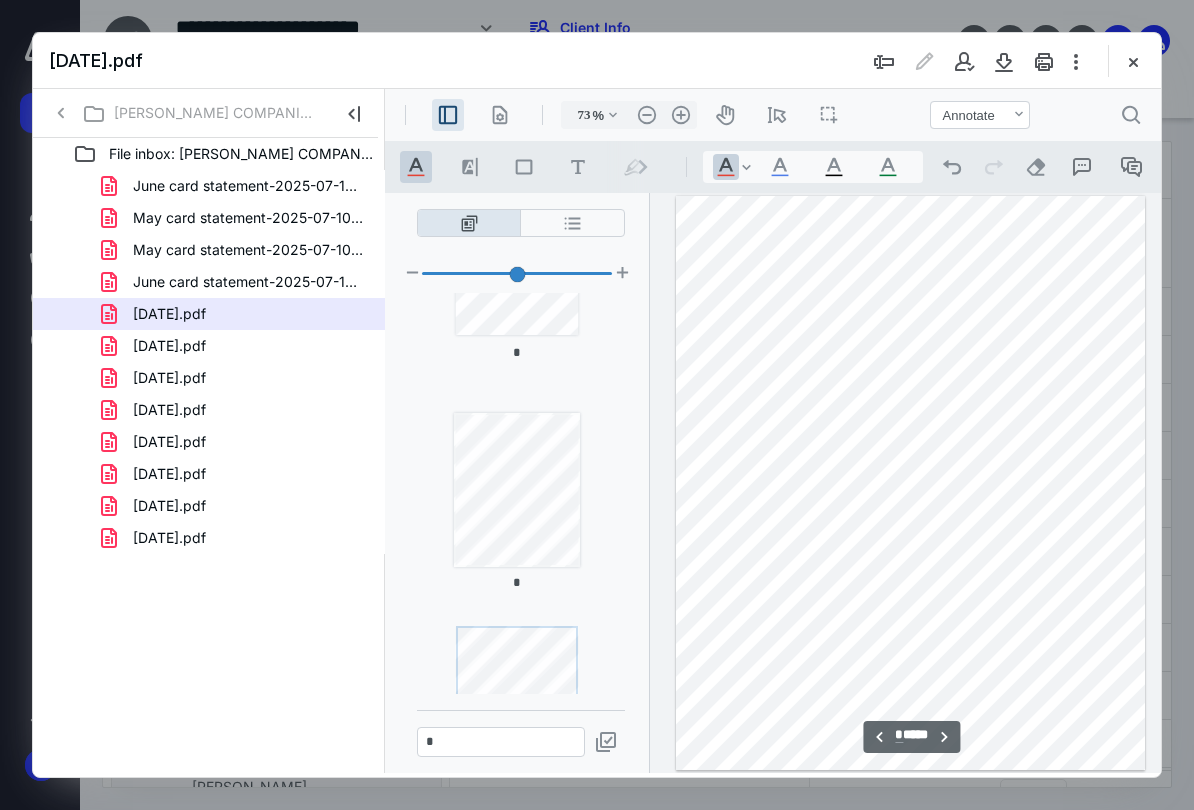 scroll, scrollTop: 519, scrollLeft: 0, axis: vertical 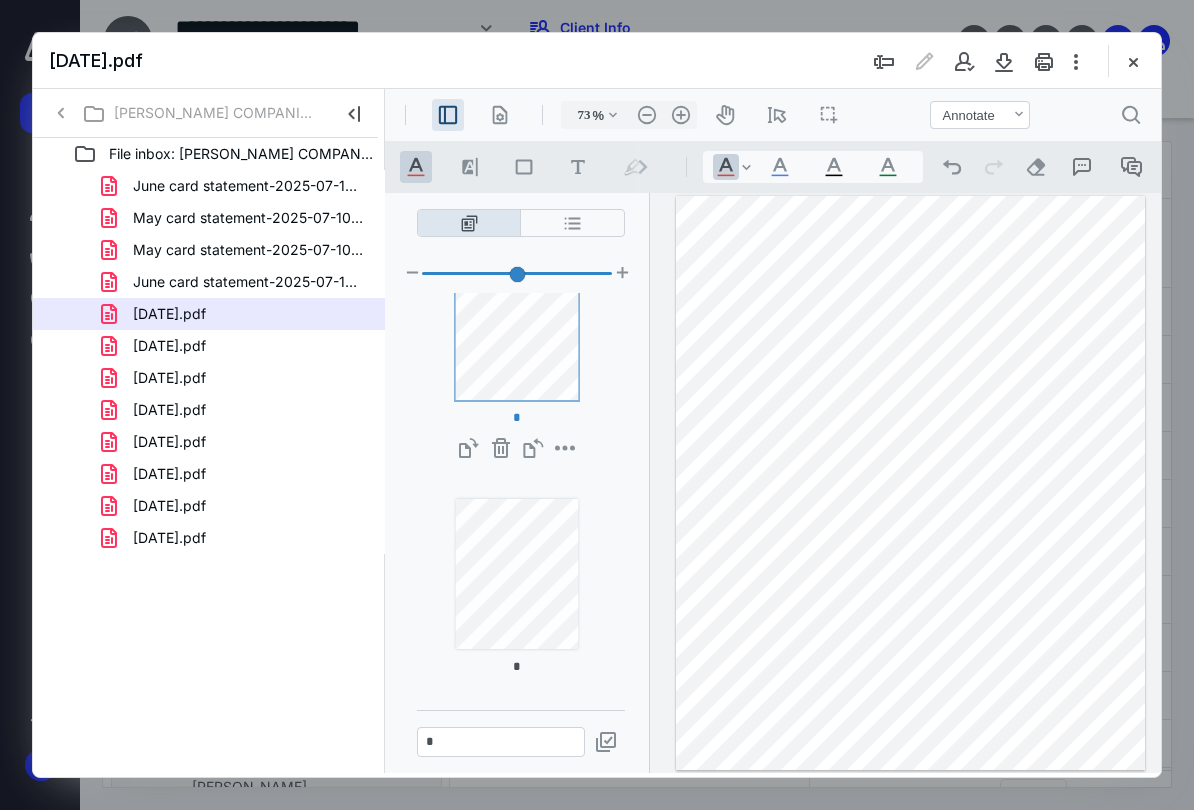 type on "*" 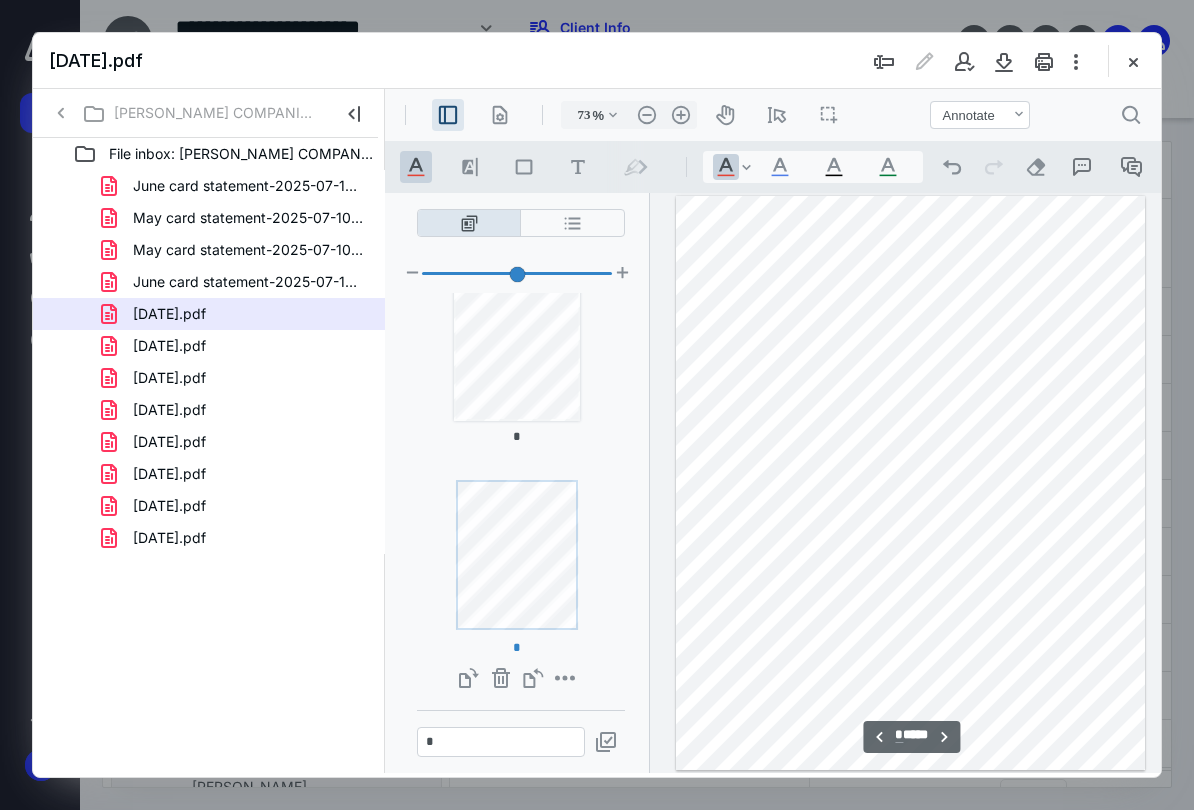 scroll, scrollTop: 749, scrollLeft: 0, axis: vertical 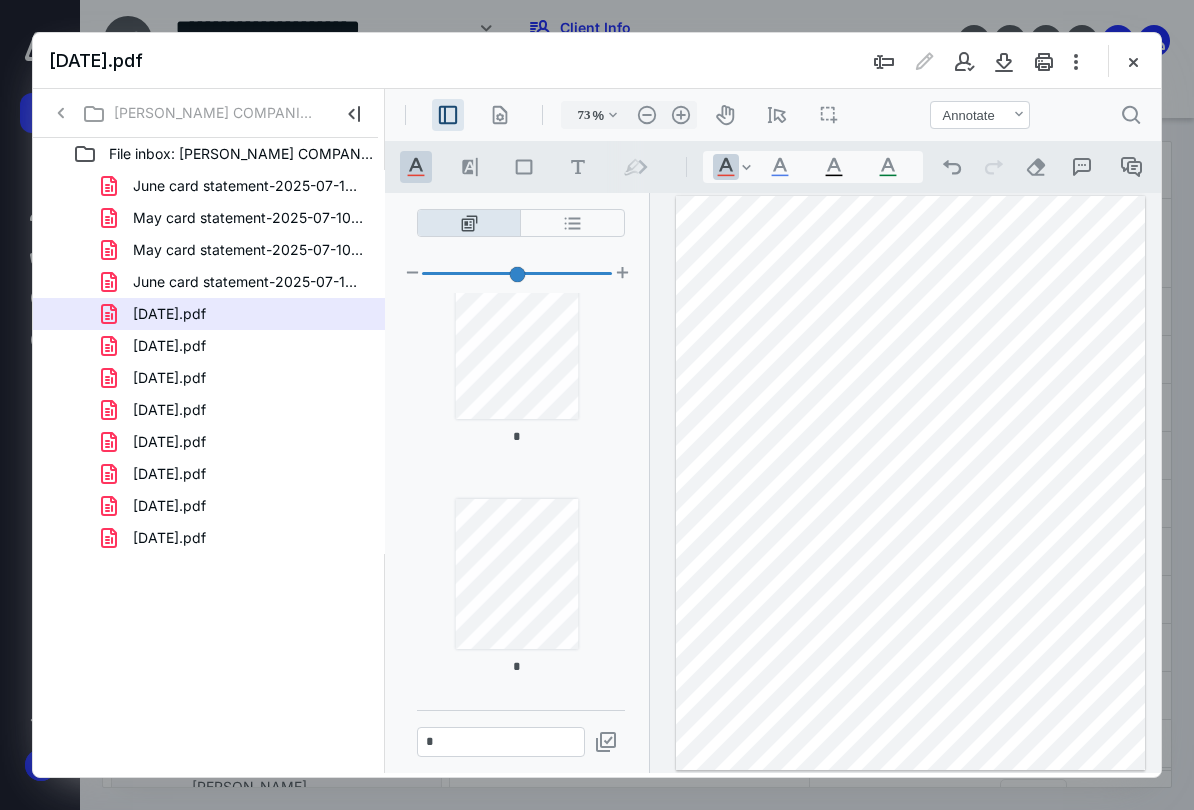 click on "[DATE].pdf" at bounding box center (237, 346) 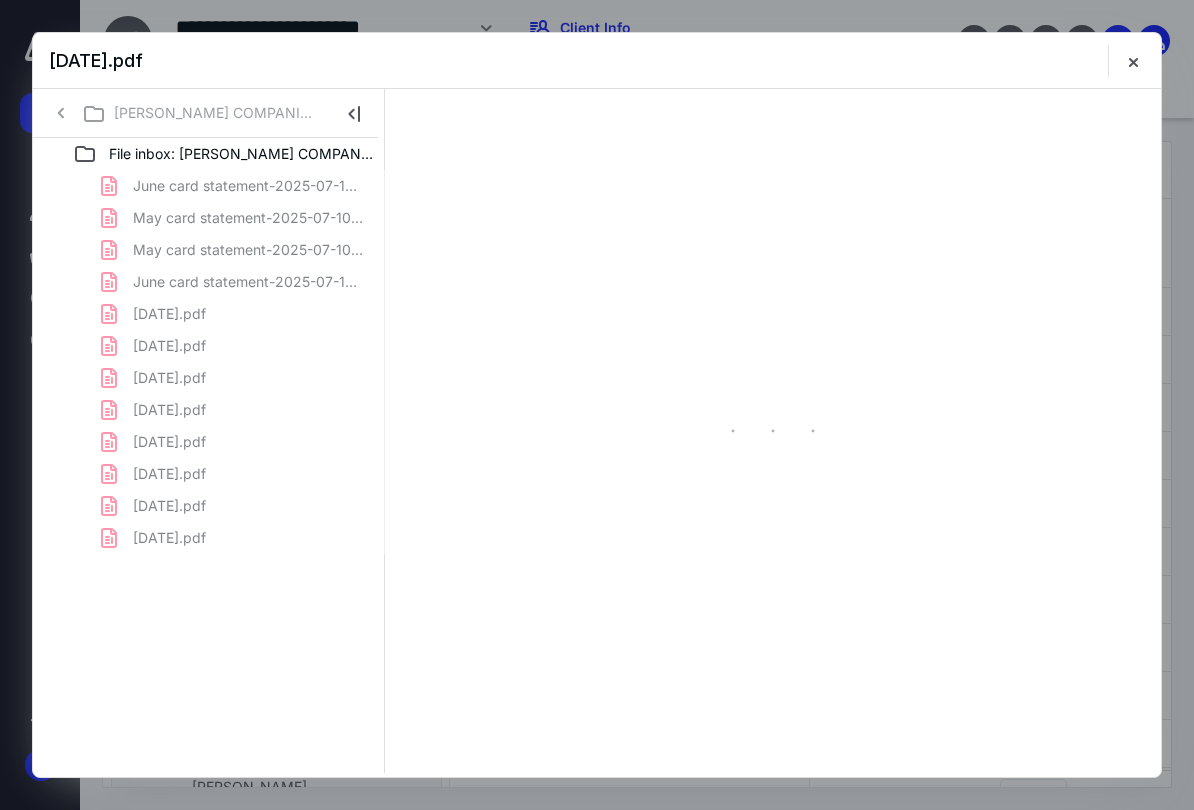 scroll, scrollTop: 0, scrollLeft: 0, axis: both 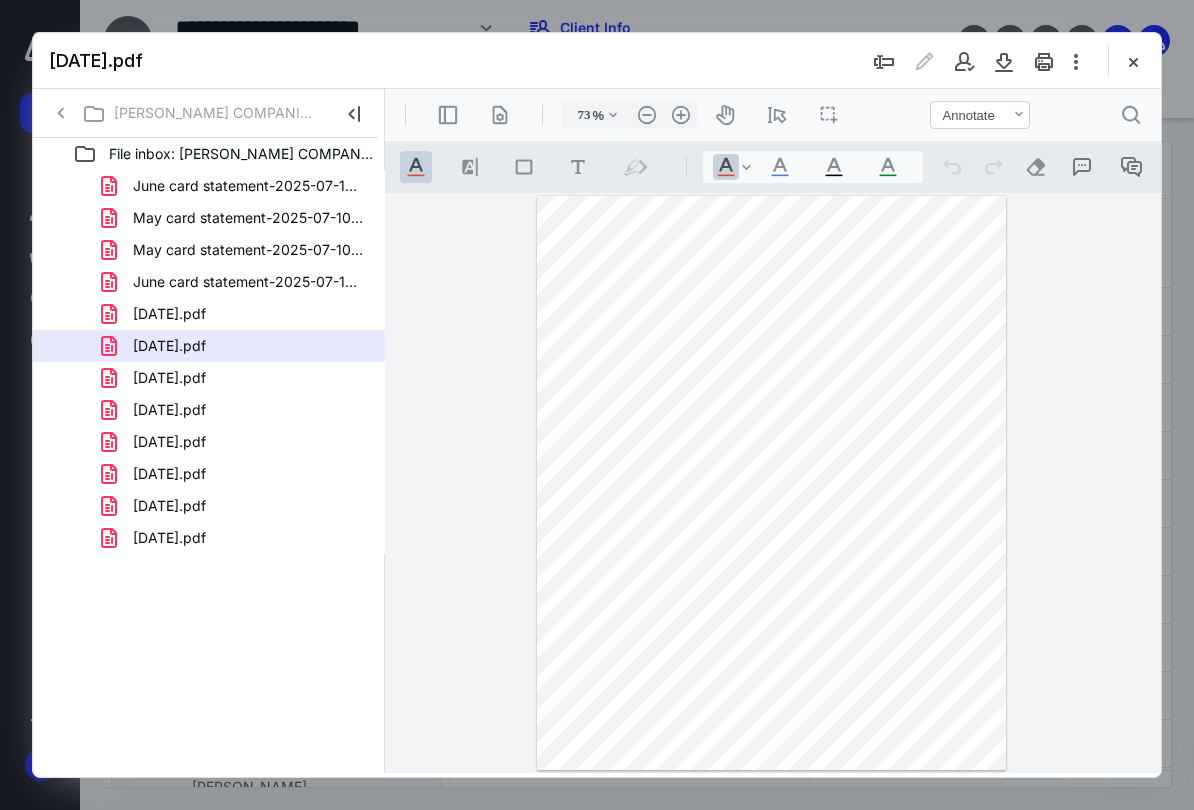 click on ".cls-1{fill:#abb0c4;} icon - header - sidebar - line" at bounding box center (448, 115) 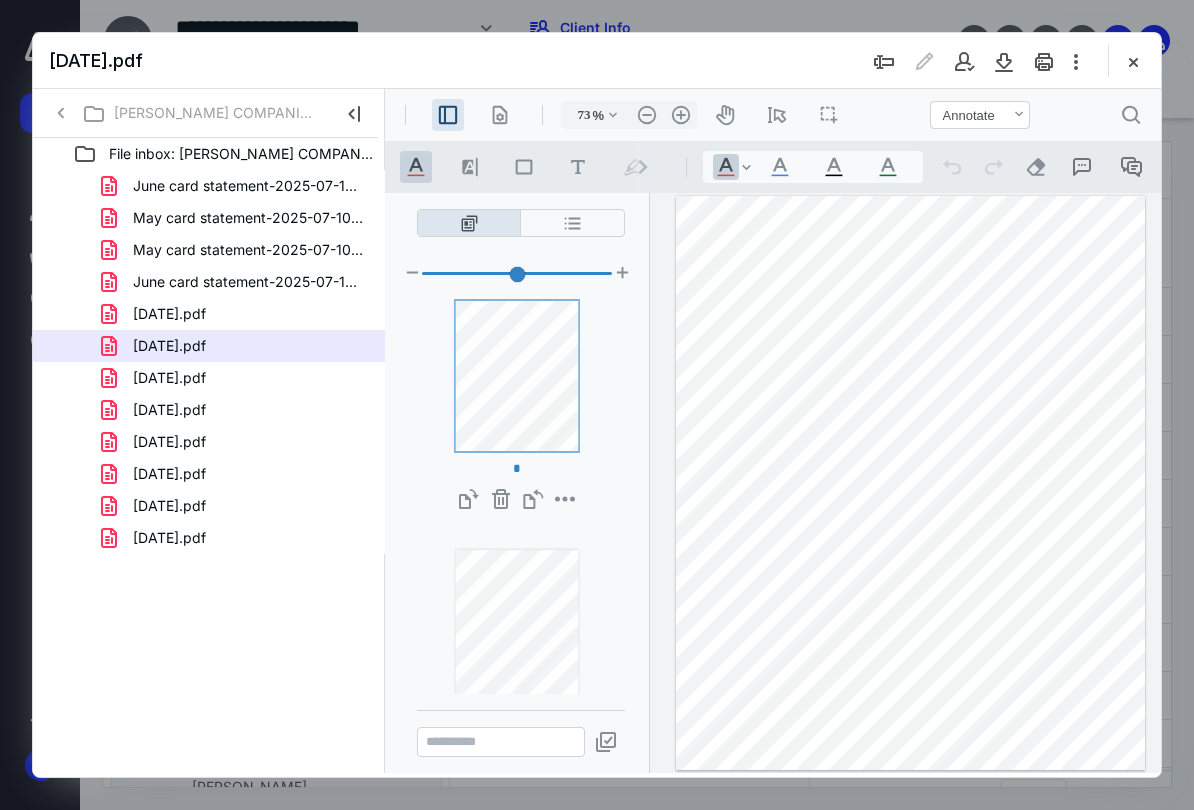 scroll, scrollTop: 0, scrollLeft: 0, axis: both 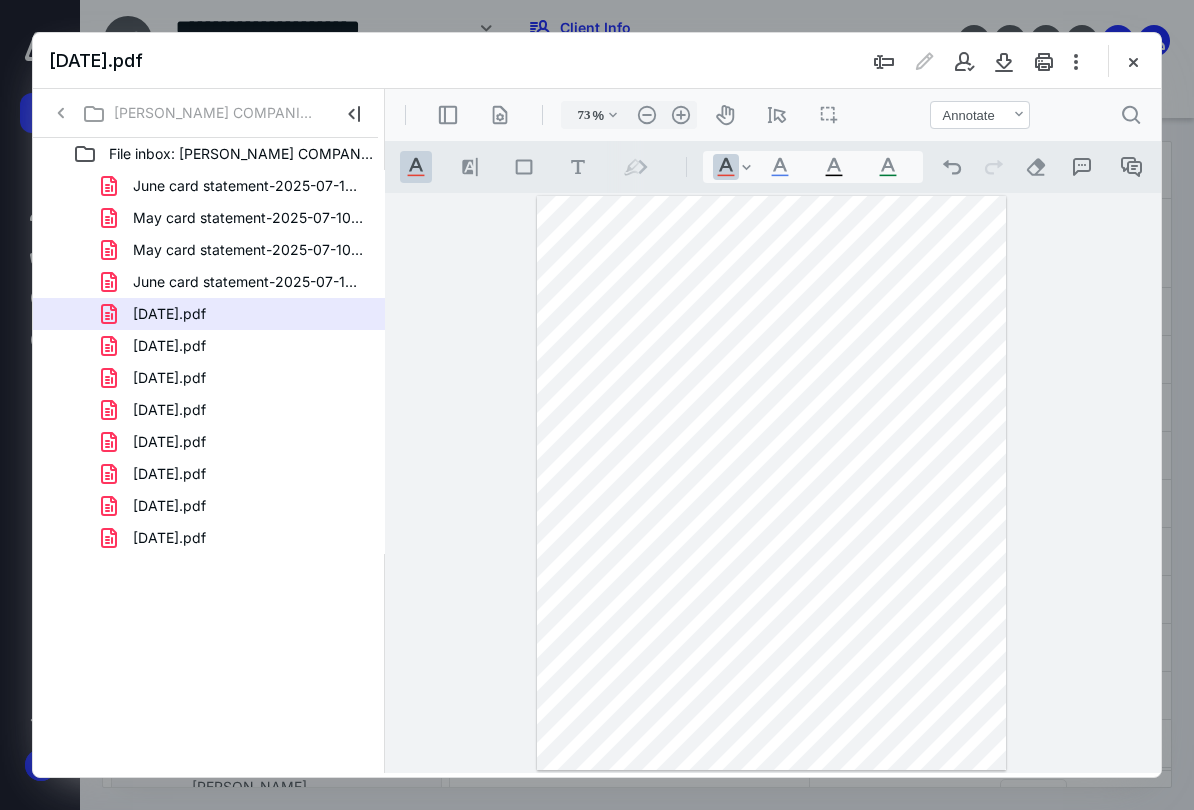click on "[DATE].pdf" at bounding box center (237, 346) 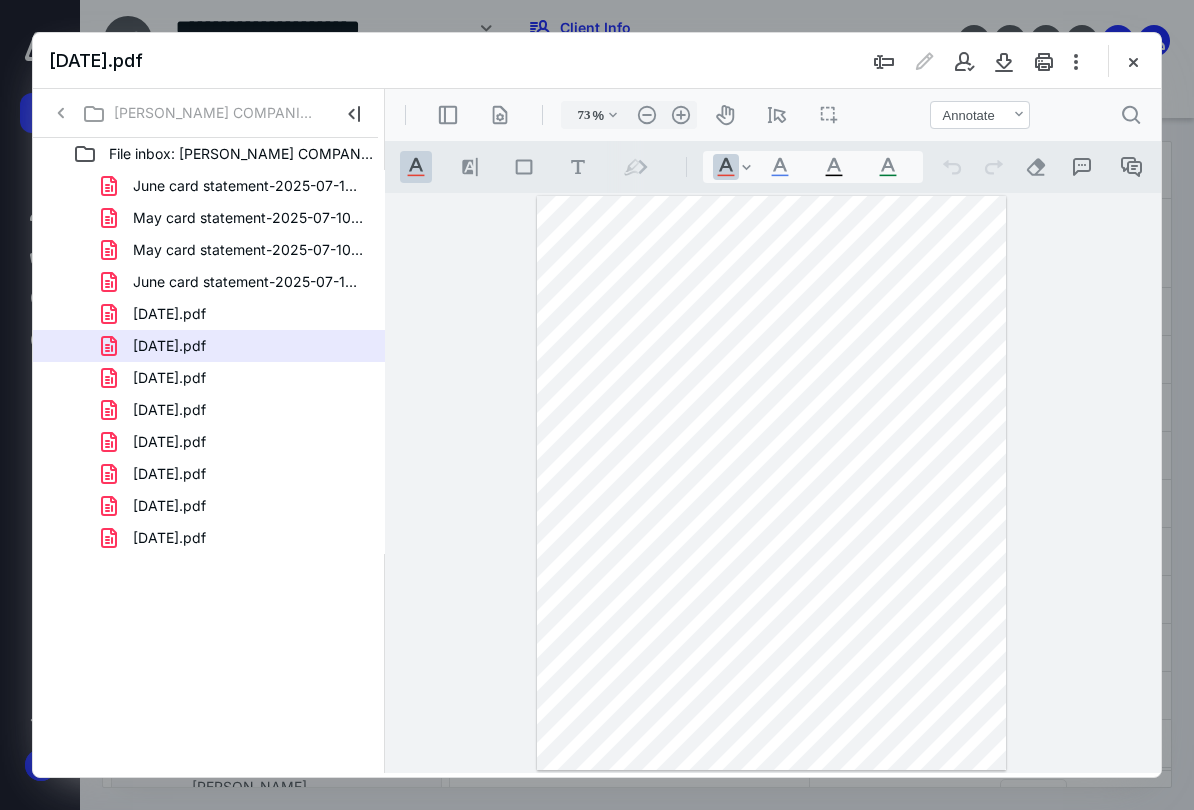 click on "[DATE].pdf" at bounding box center (237, 378) 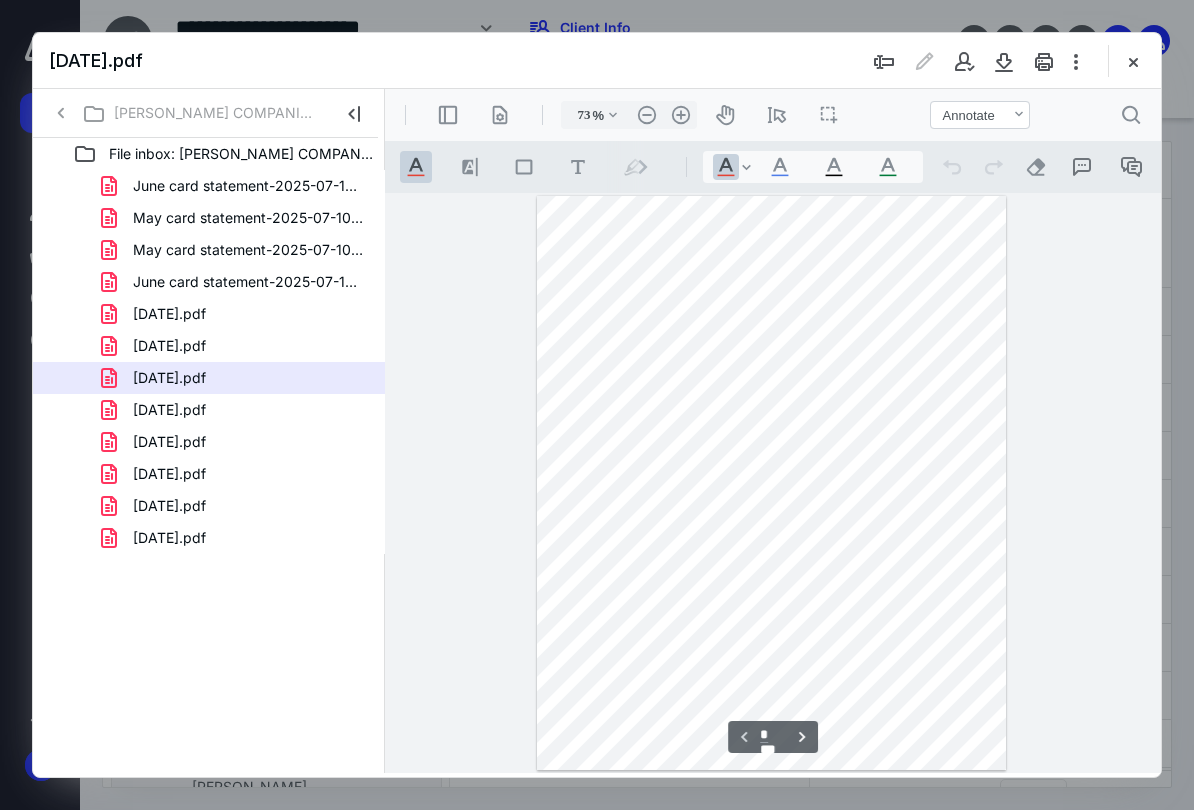 click on "[DATE].pdf" at bounding box center [237, 410] 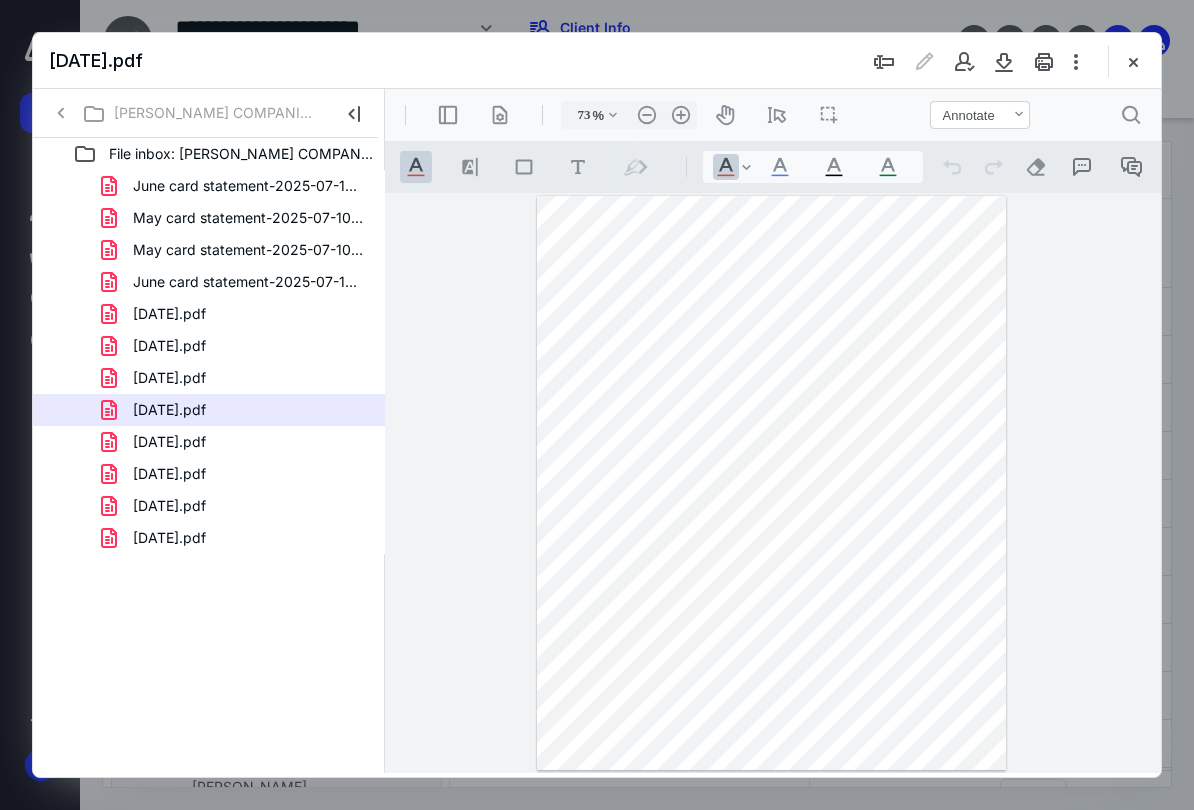 click on ".cls-1{fill:#abb0c4;} icon - header - sidebar - line" at bounding box center (448, 115) 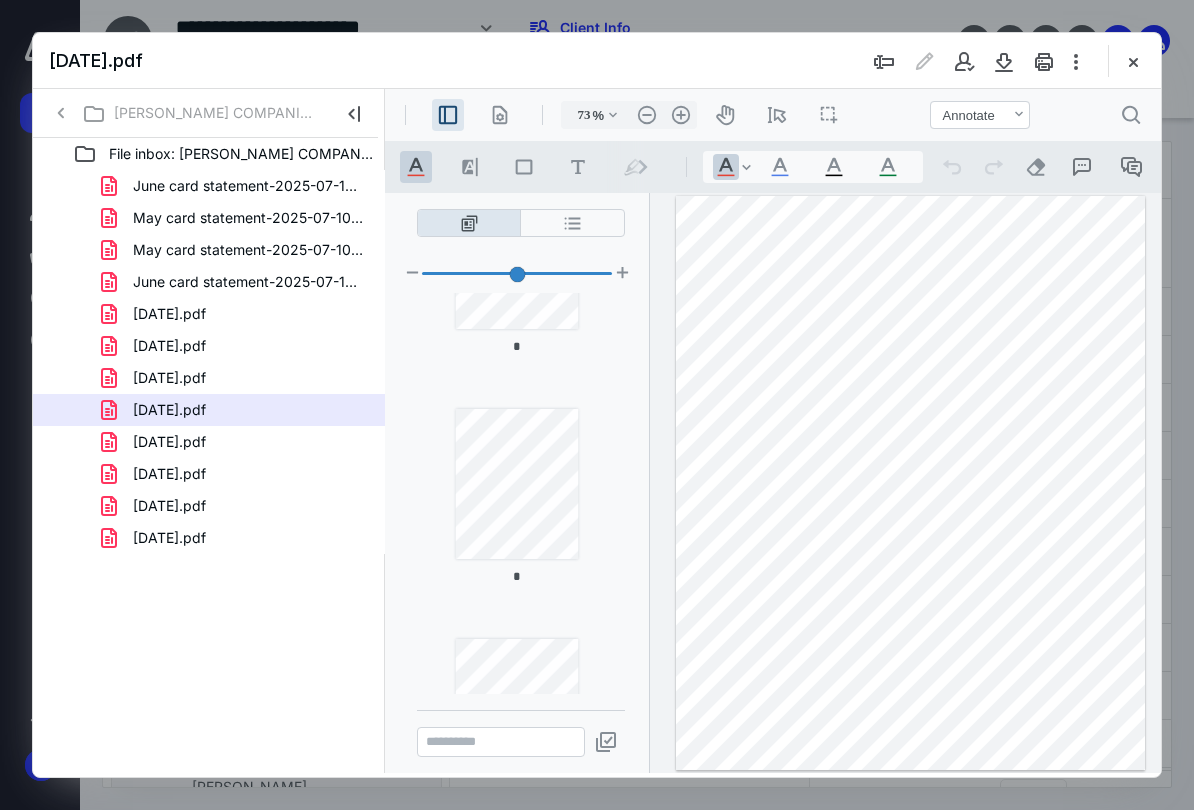 scroll, scrollTop: 1311, scrollLeft: 0, axis: vertical 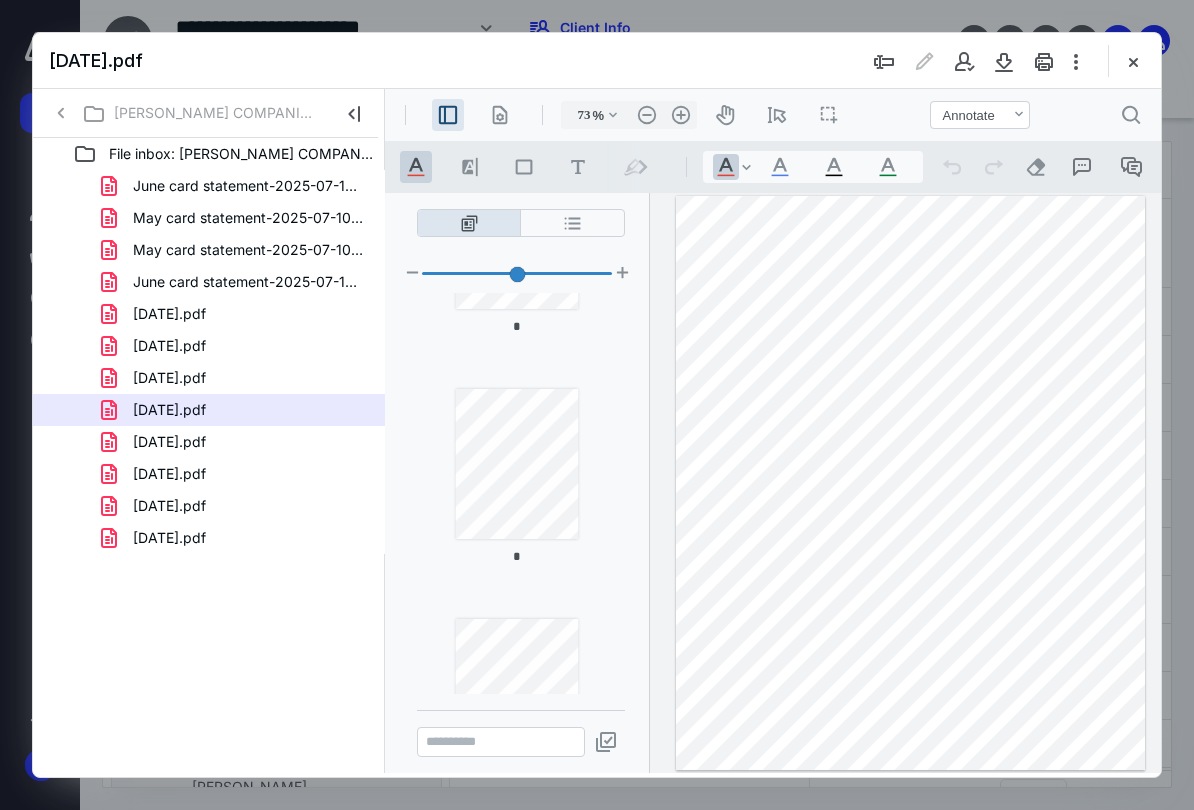 click on "[DATE].pdf" at bounding box center [237, 442] 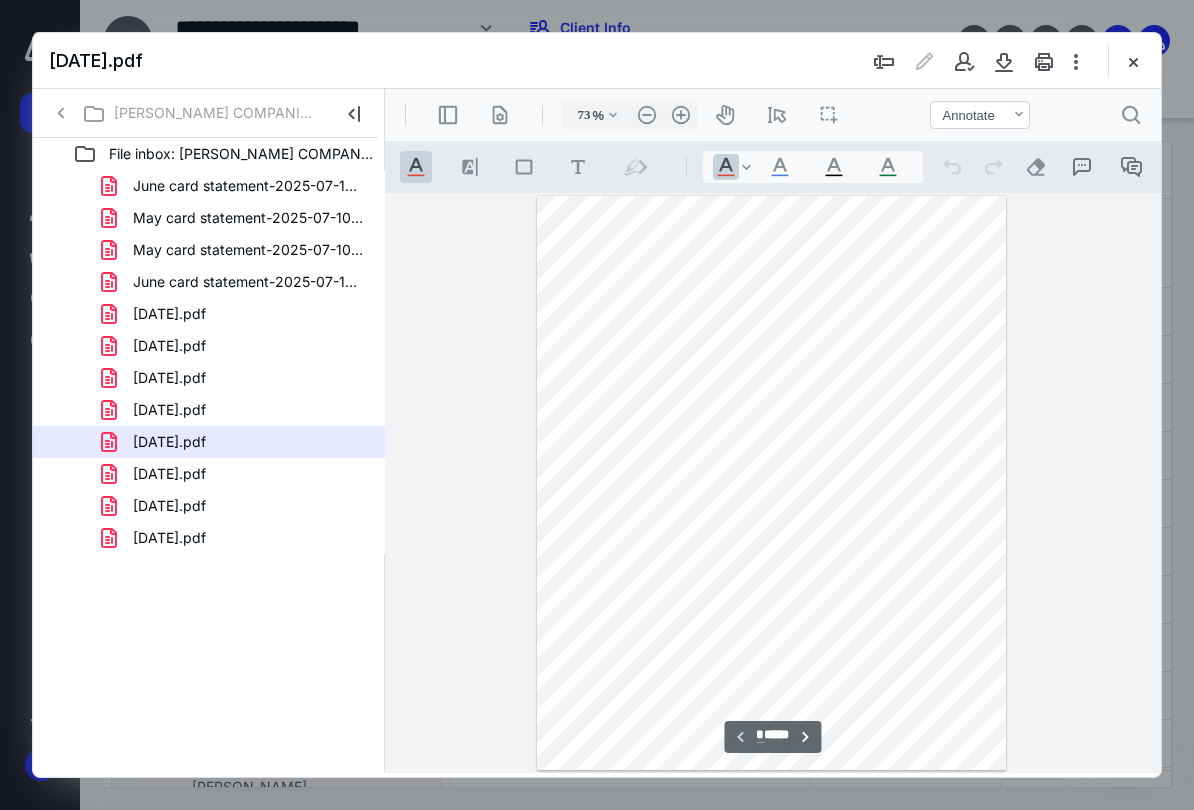 click on ".cls-1{fill:#abb0c4;} icon - header - sidebar - line" at bounding box center [448, 115] 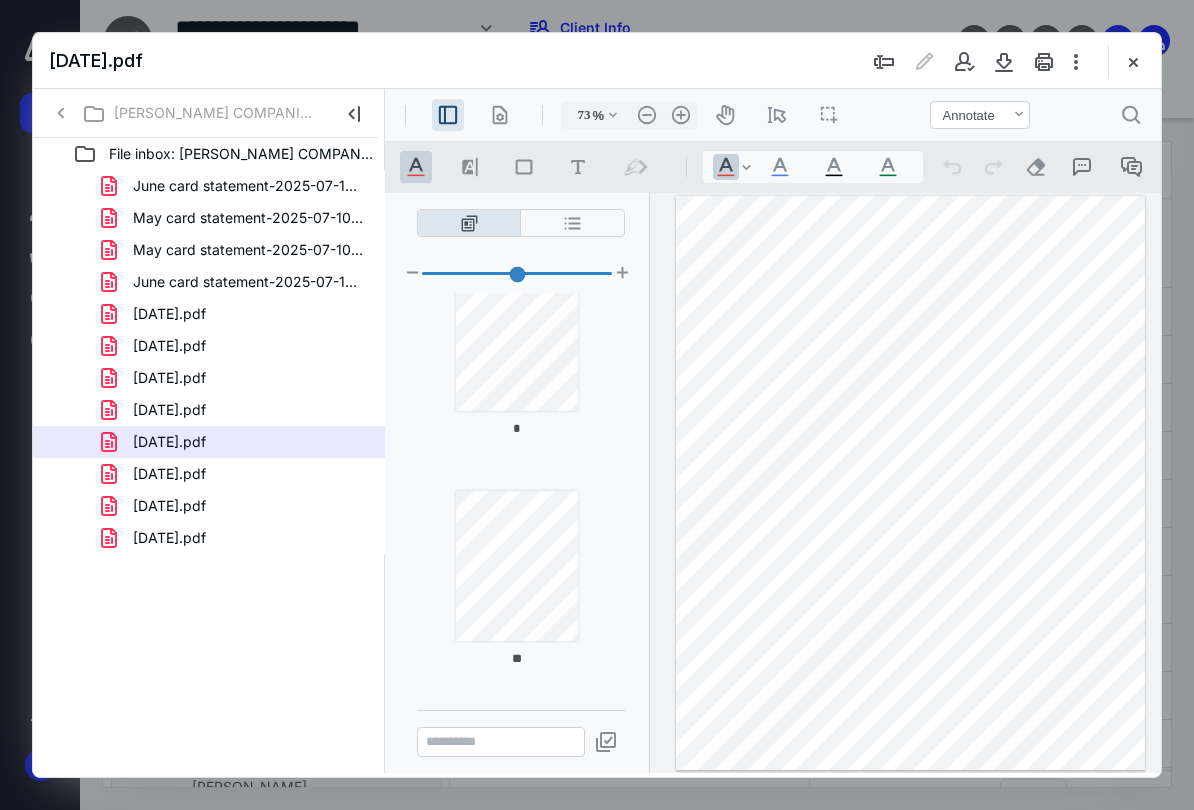 scroll, scrollTop: 1899, scrollLeft: 0, axis: vertical 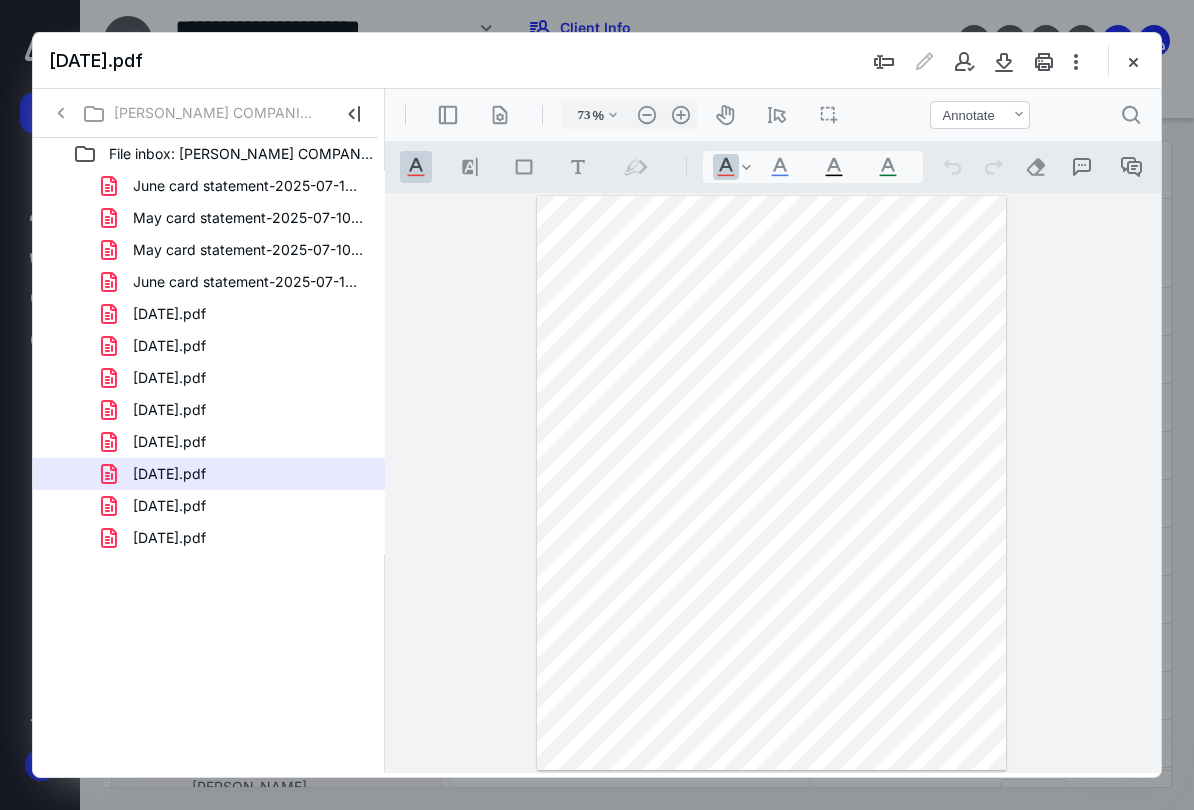 click on ".cls-1{fill:#abb0c4;} icon - header - sidebar - line" at bounding box center (448, 115) 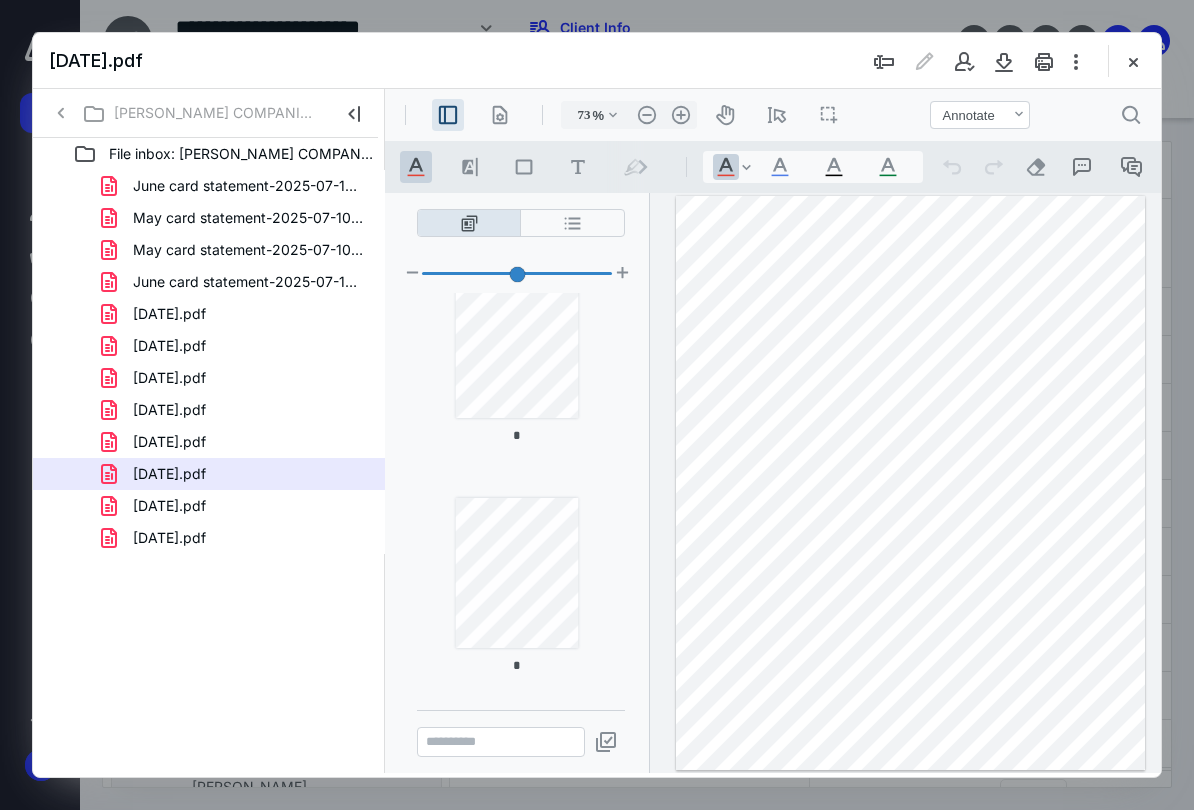 scroll, scrollTop: 773, scrollLeft: 0, axis: vertical 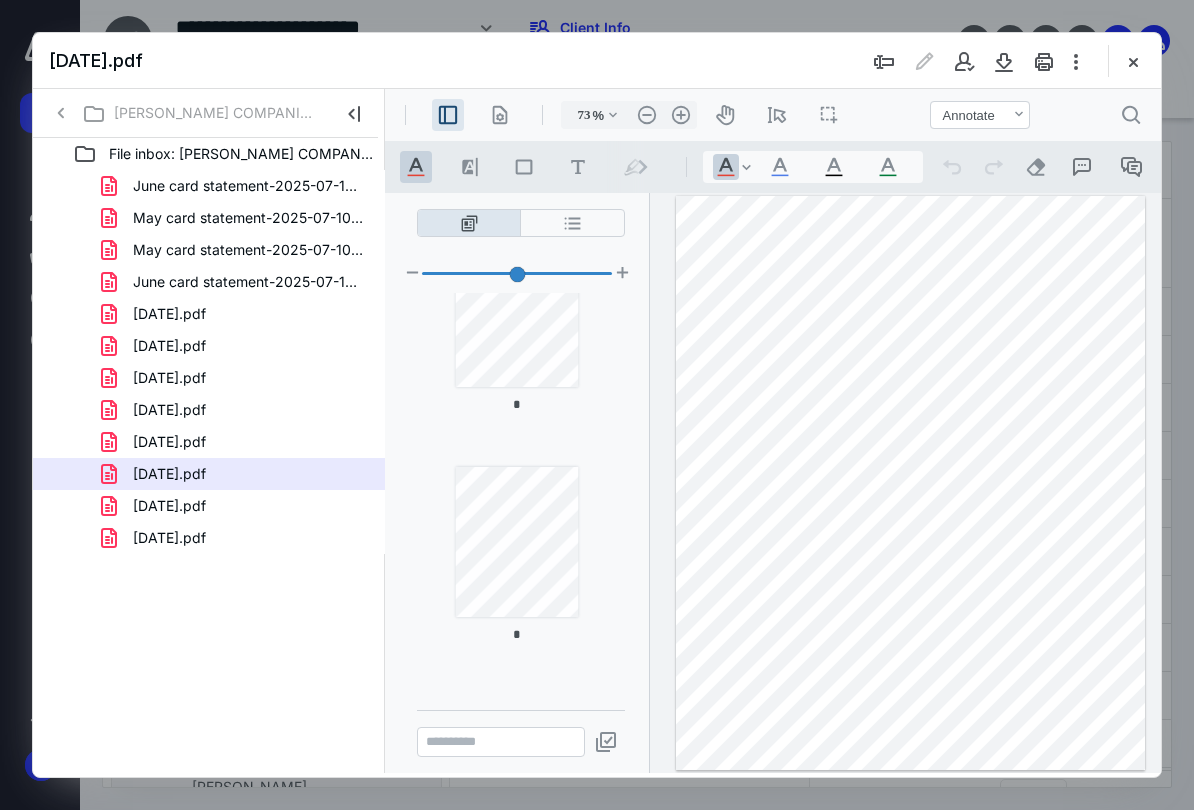 click on "[DATE].pdf" at bounding box center (209, 506) 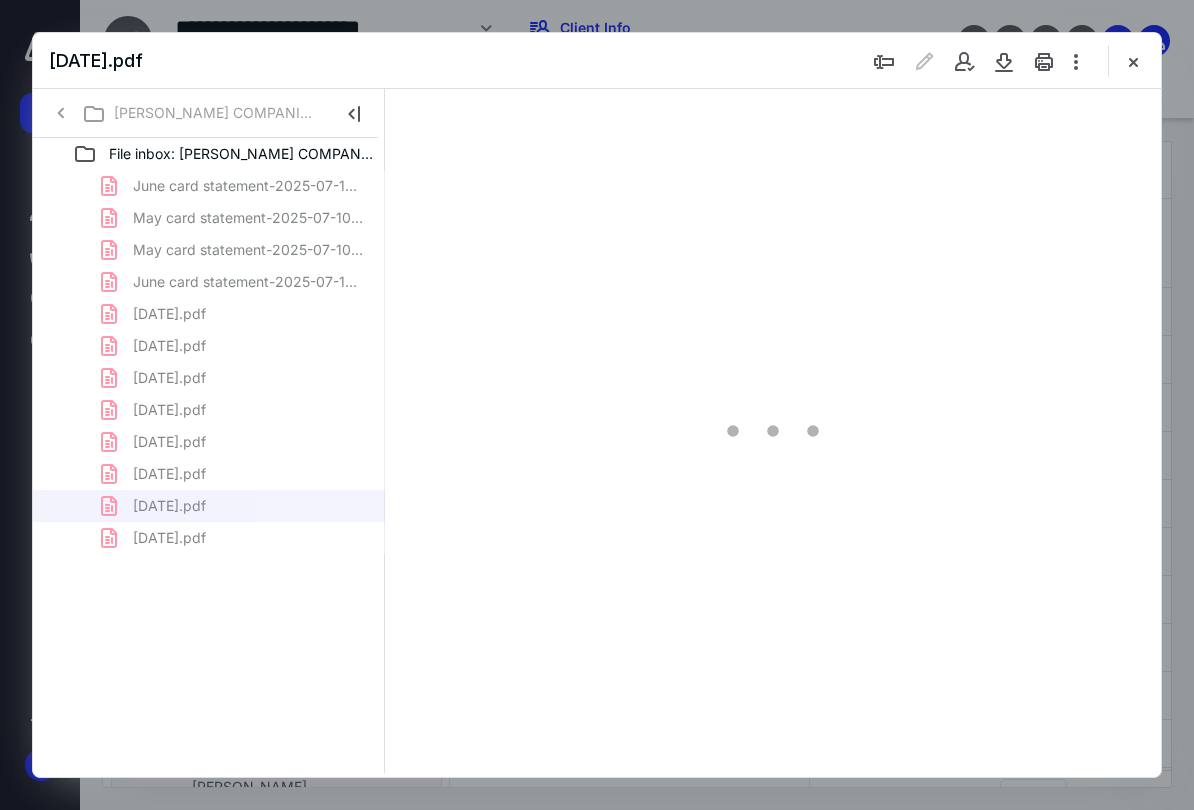 type on "73" 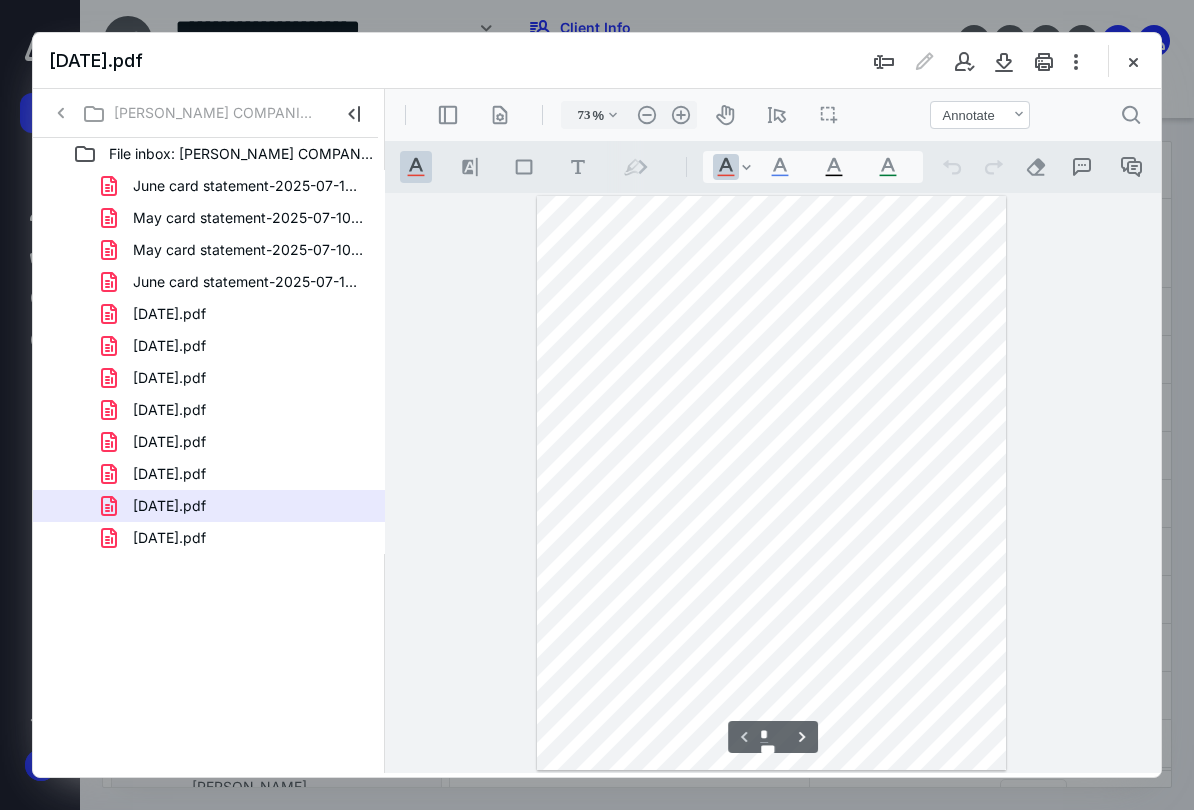 click on ".cls-1{fill:#abb0c4;} icon - header - sidebar - line" at bounding box center [448, 115] 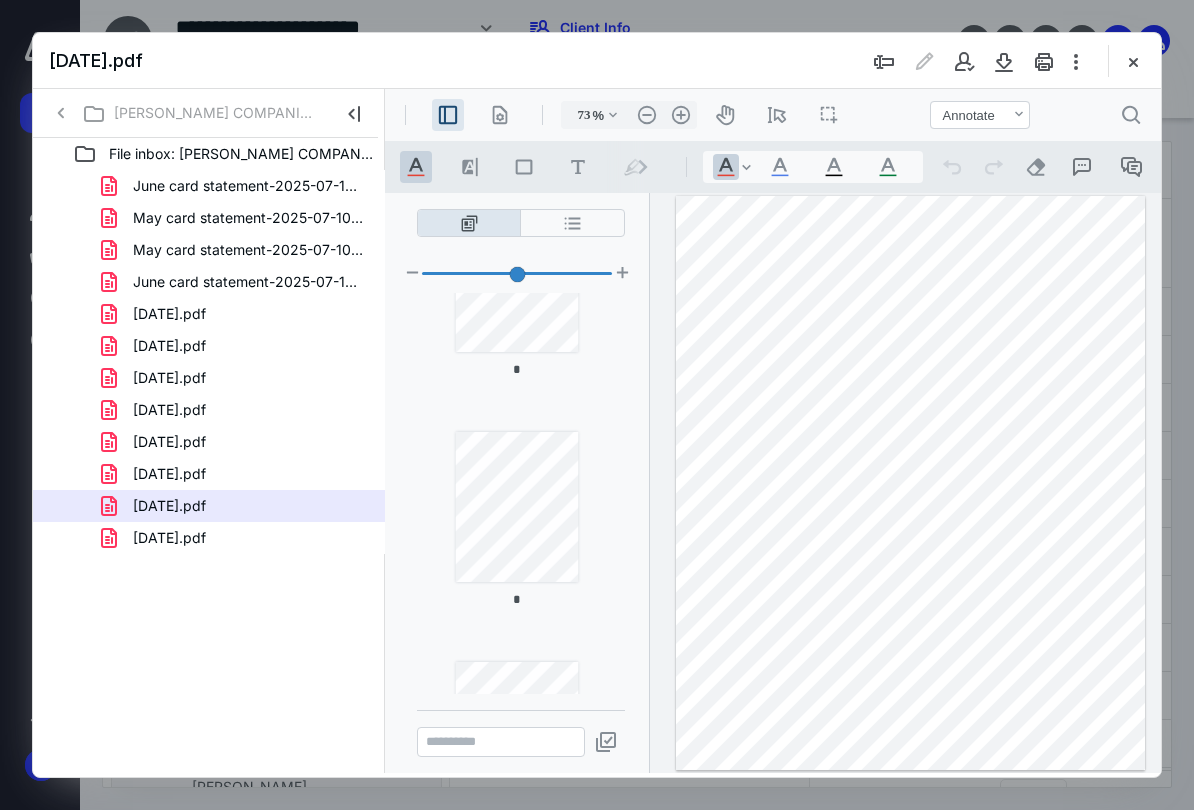 scroll, scrollTop: 349, scrollLeft: 0, axis: vertical 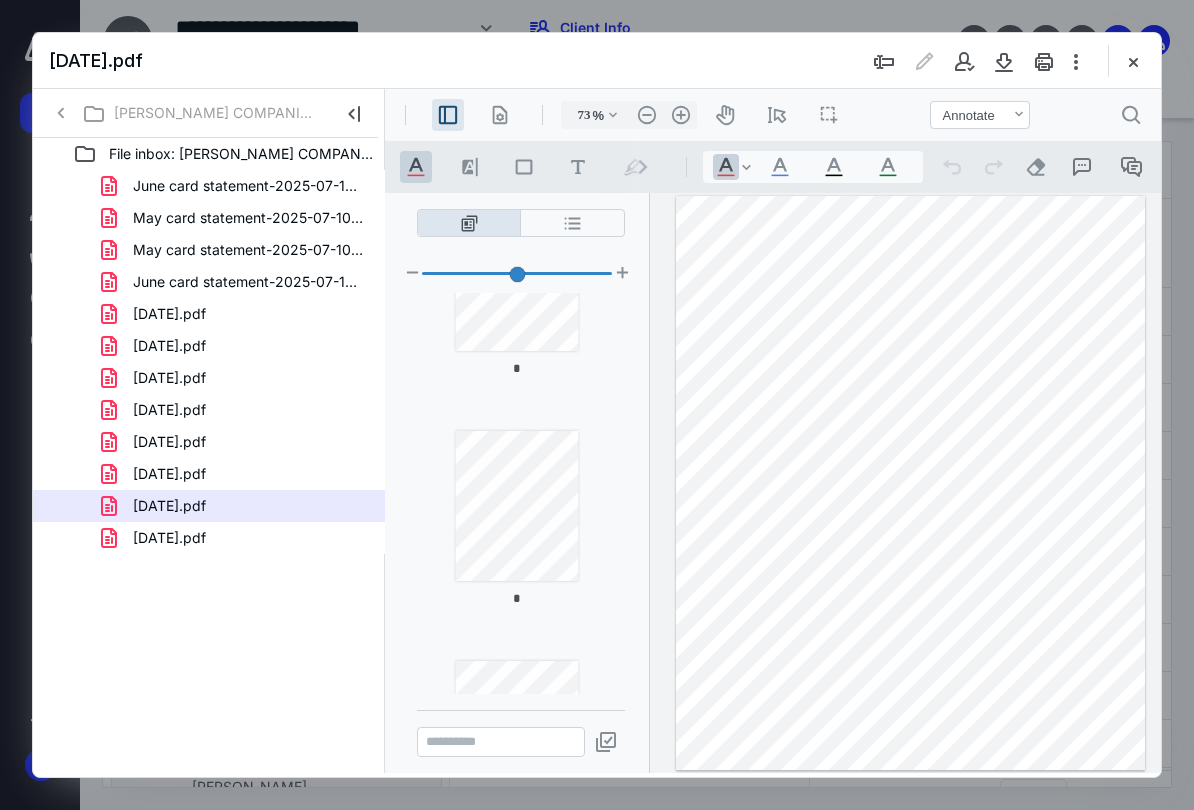 type on "*" 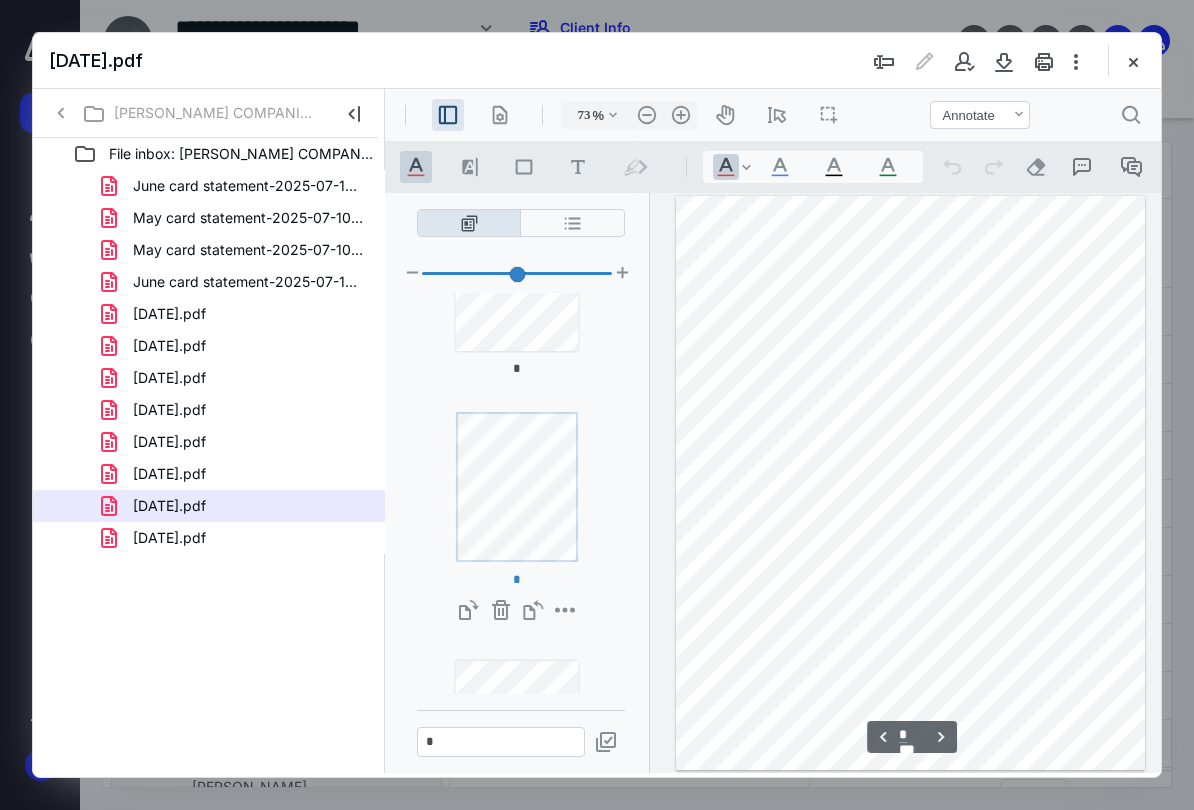 scroll, scrollTop: 1160, scrollLeft: 0, axis: vertical 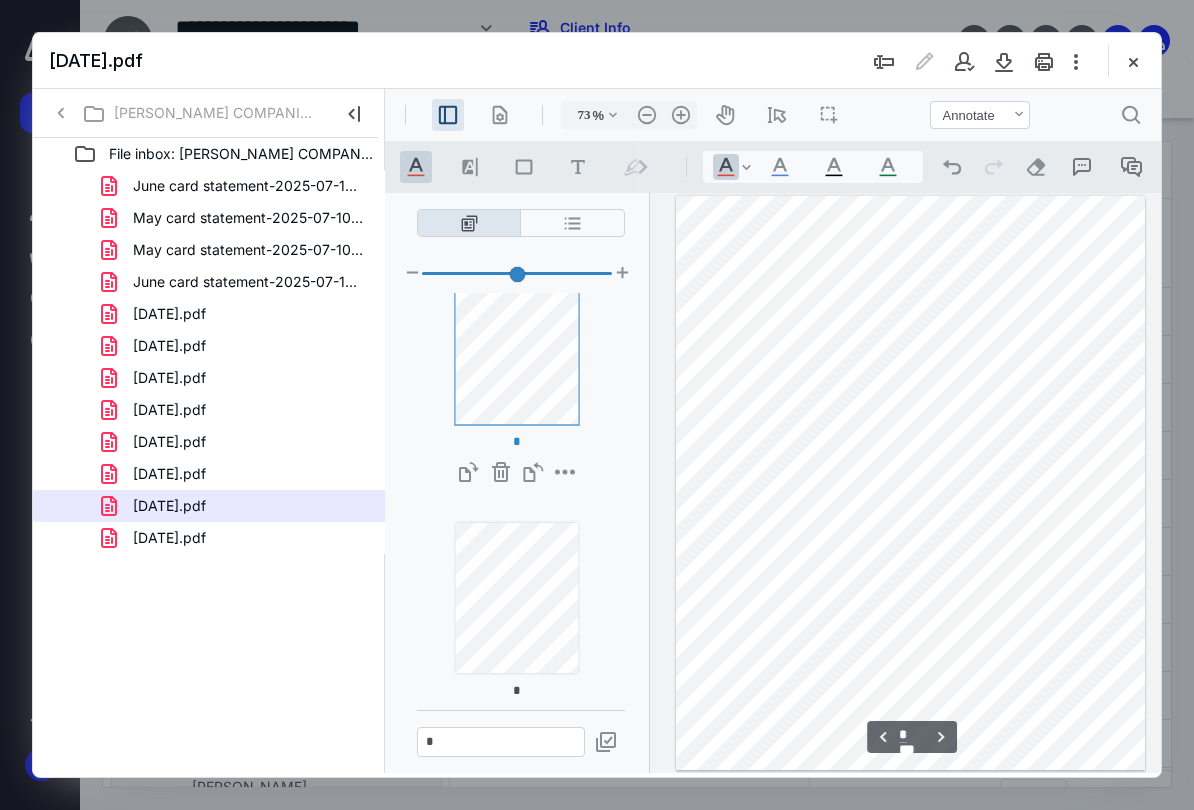 type on "*" 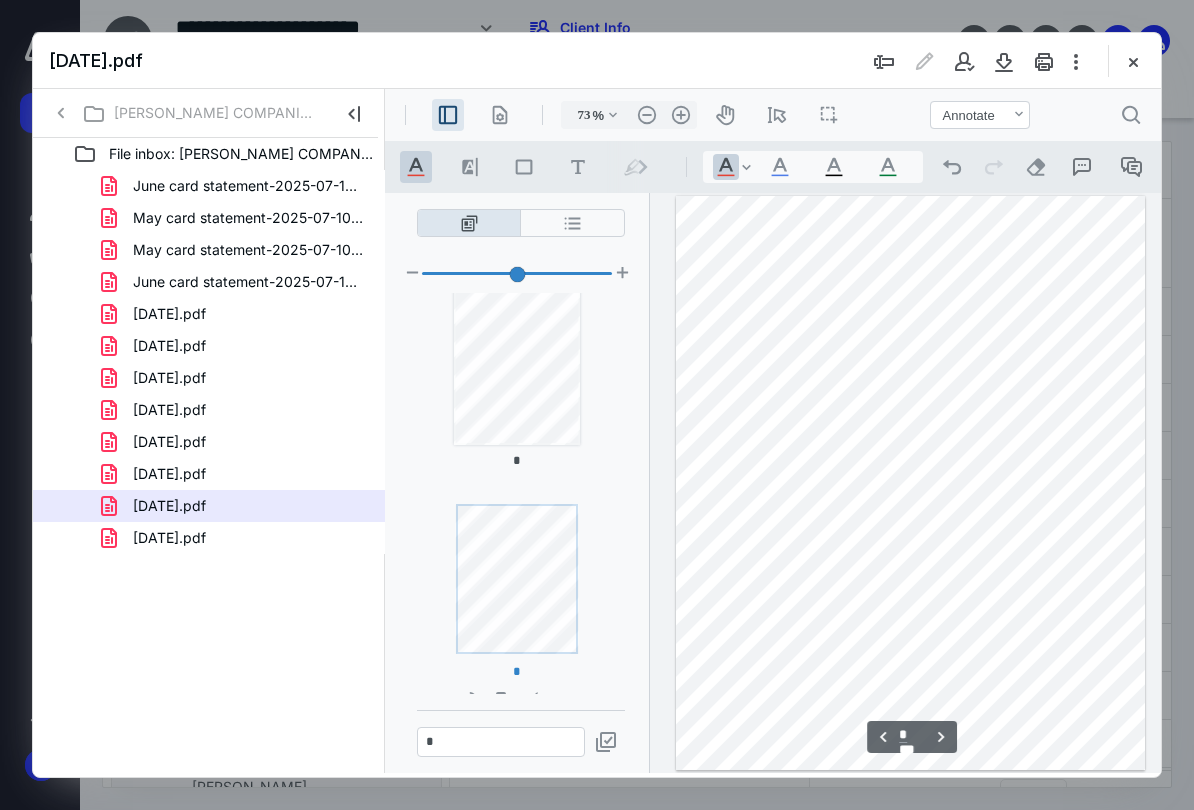 scroll, scrollTop: 519, scrollLeft: 0, axis: vertical 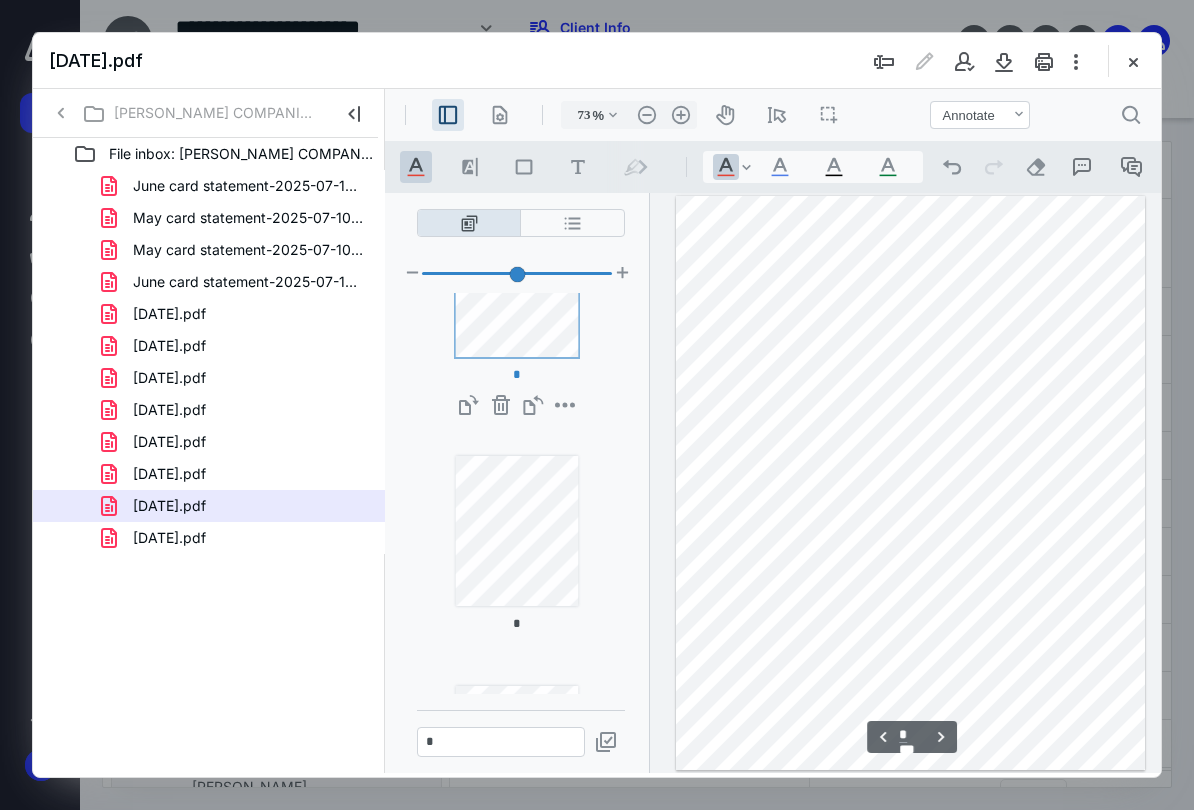 type on "*" 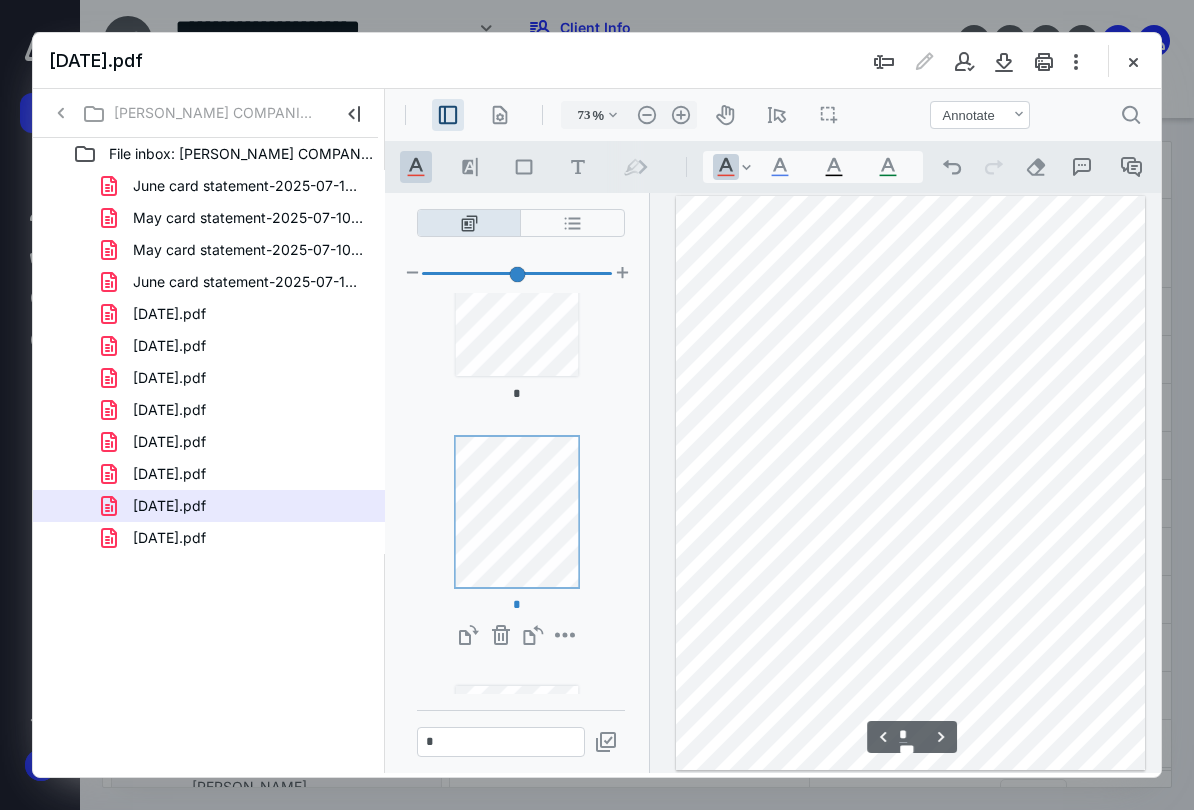 click on "[DATE].pdf" at bounding box center [237, 538] 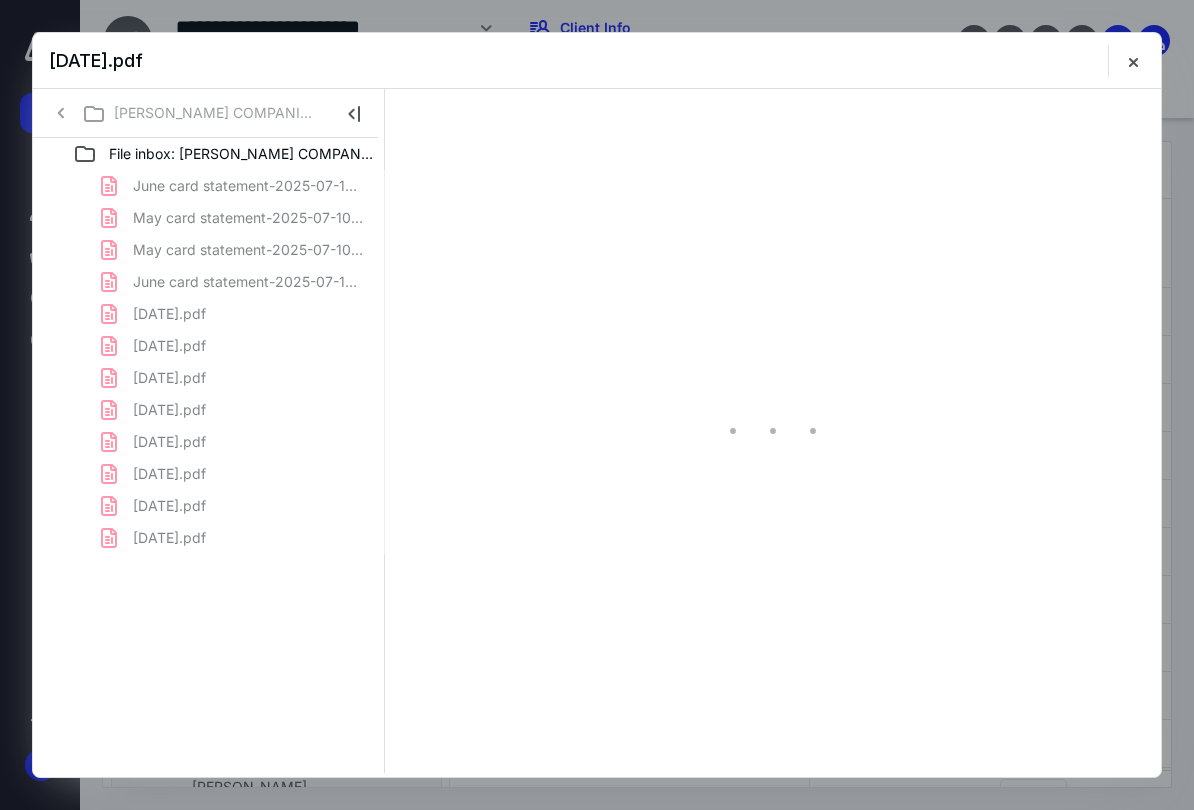 scroll, scrollTop: 0, scrollLeft: 0, axis: both 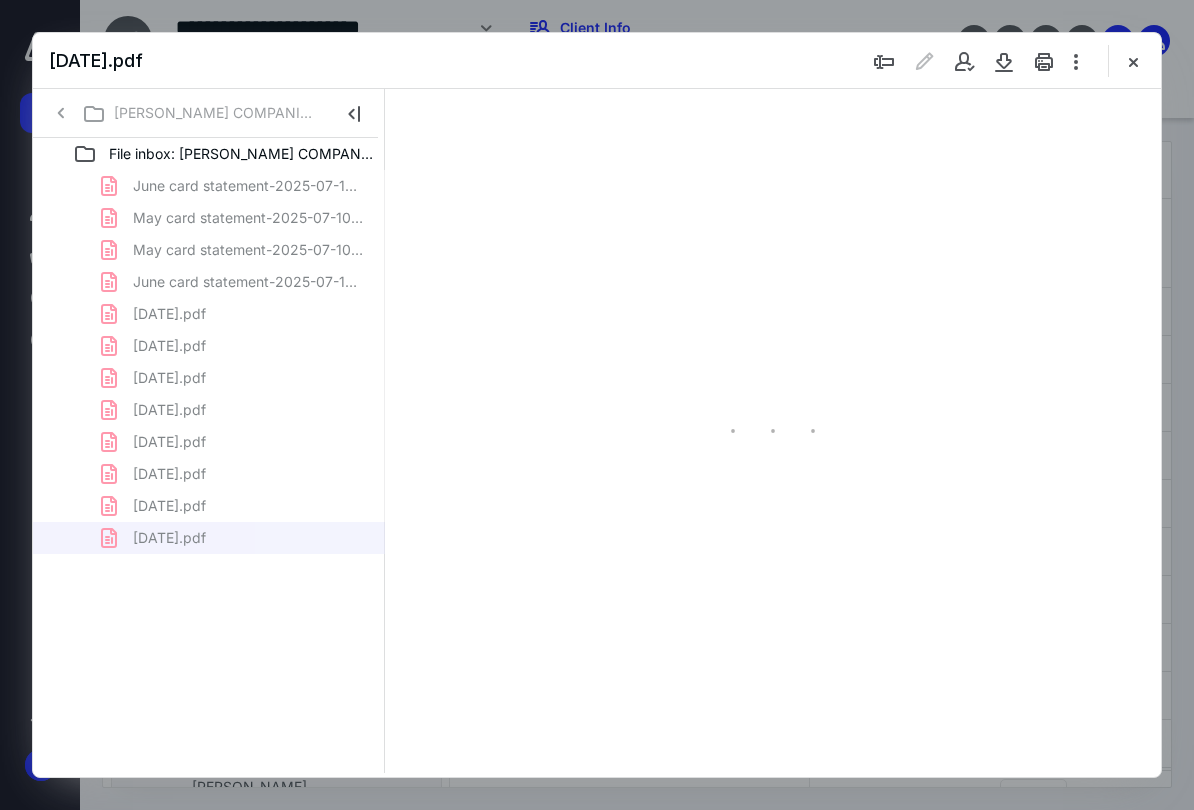type on "73" 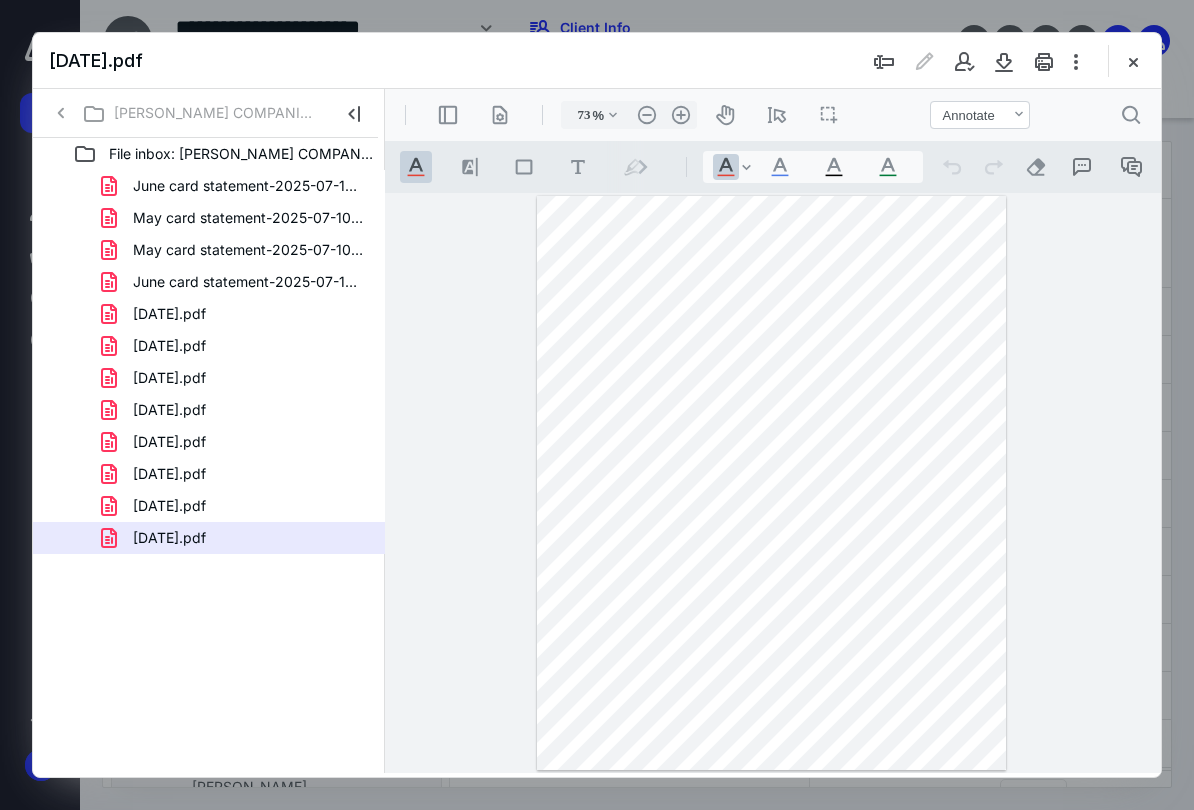 click on ".cls-1{fill:#abb0c4;} icon - header - sidebar - line" at bounding box center (448, 115) 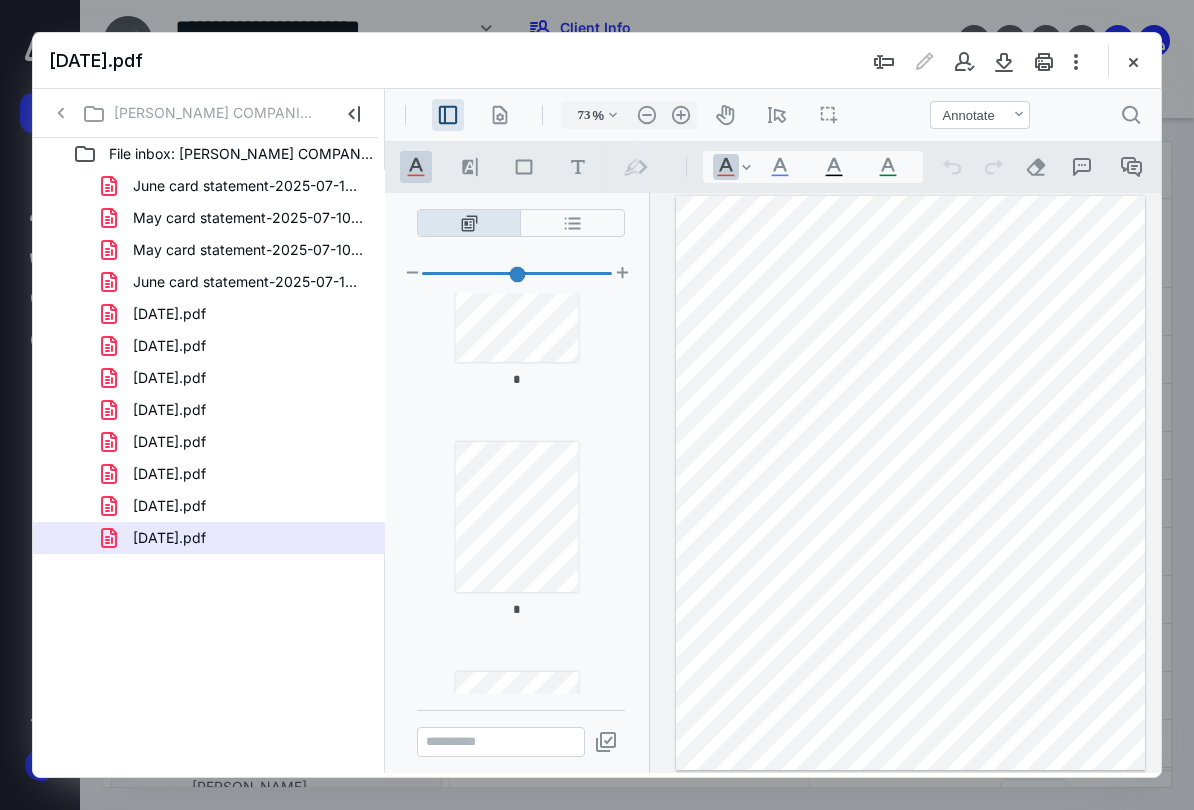 scroll, scrollTop: 1025, scrollLeft: 0, axis: vertical 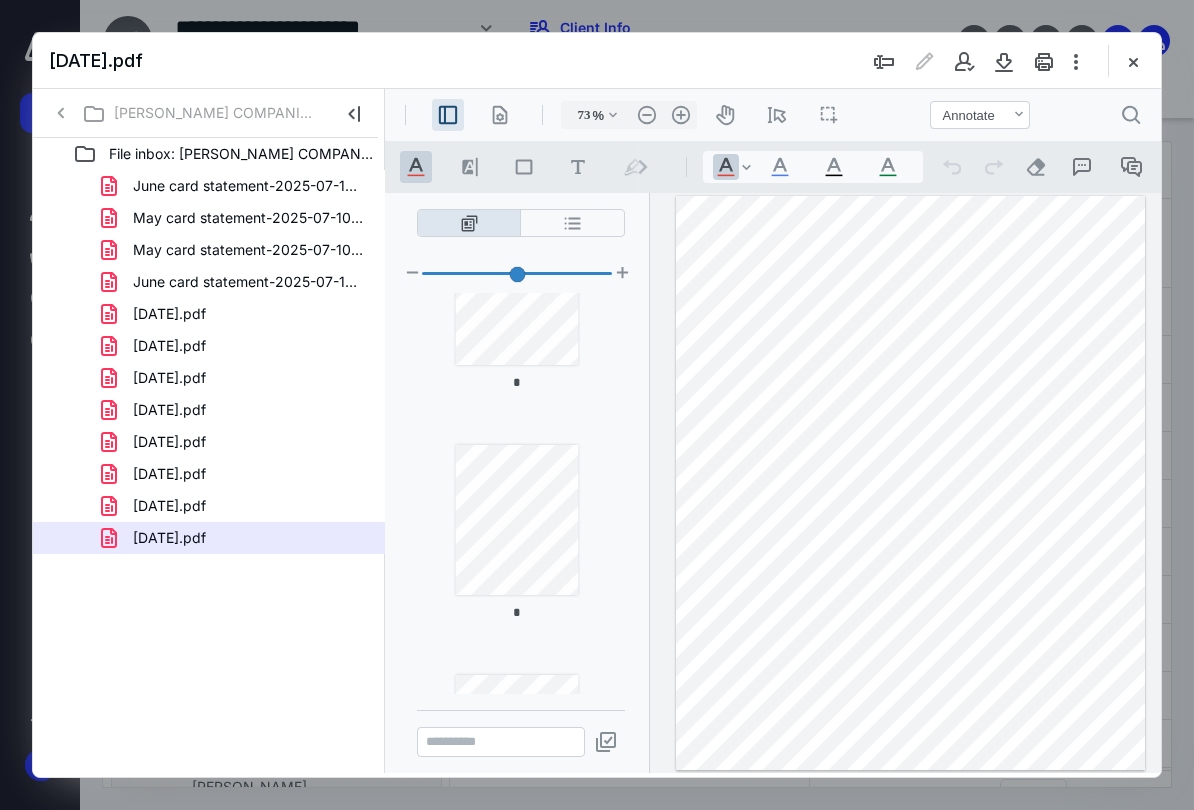 type on "*" 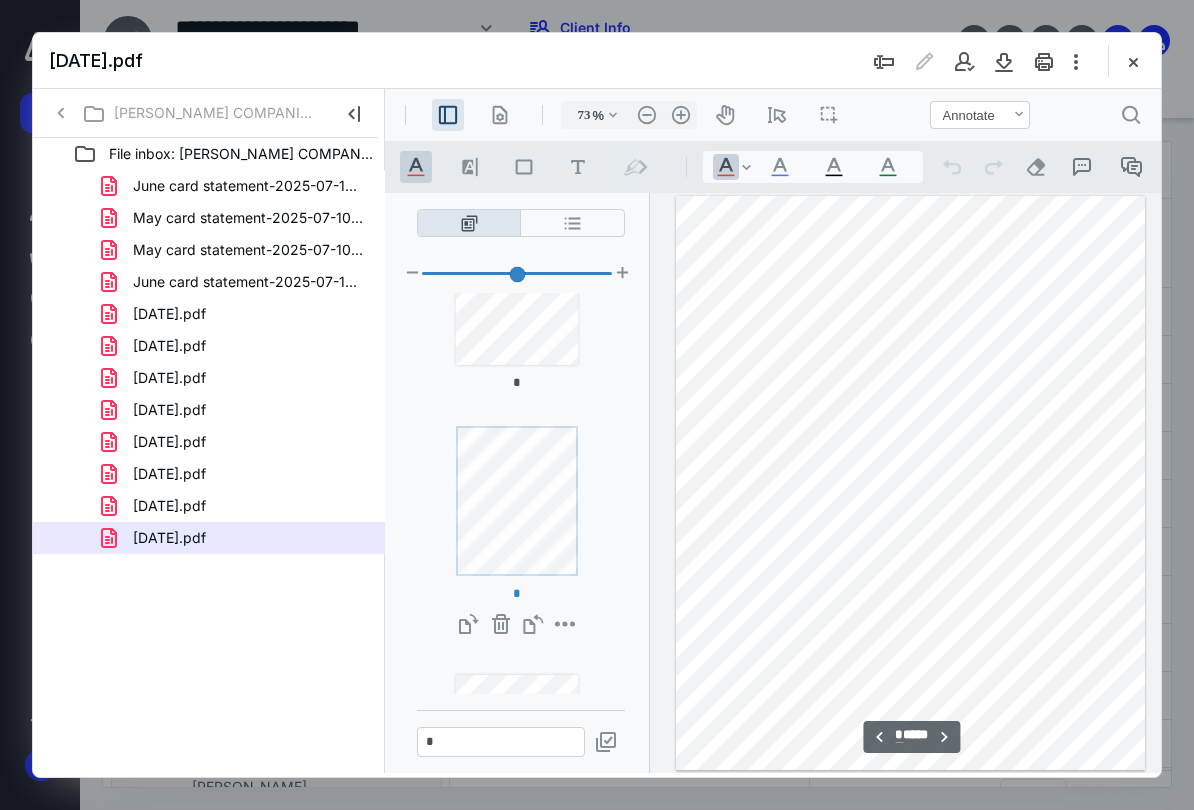 scroll, scrollTop: 2900, scrollLeft: 0, axis: vertical 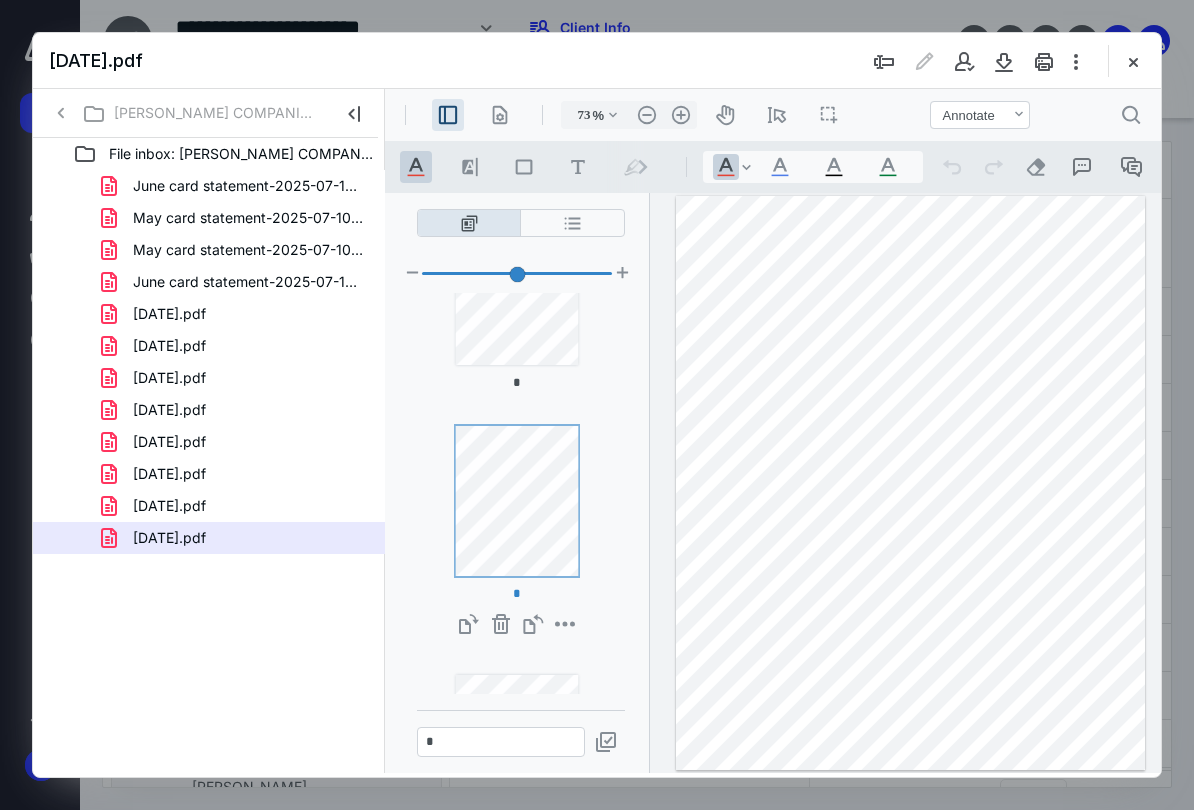 click at bounding box center (911, 483) 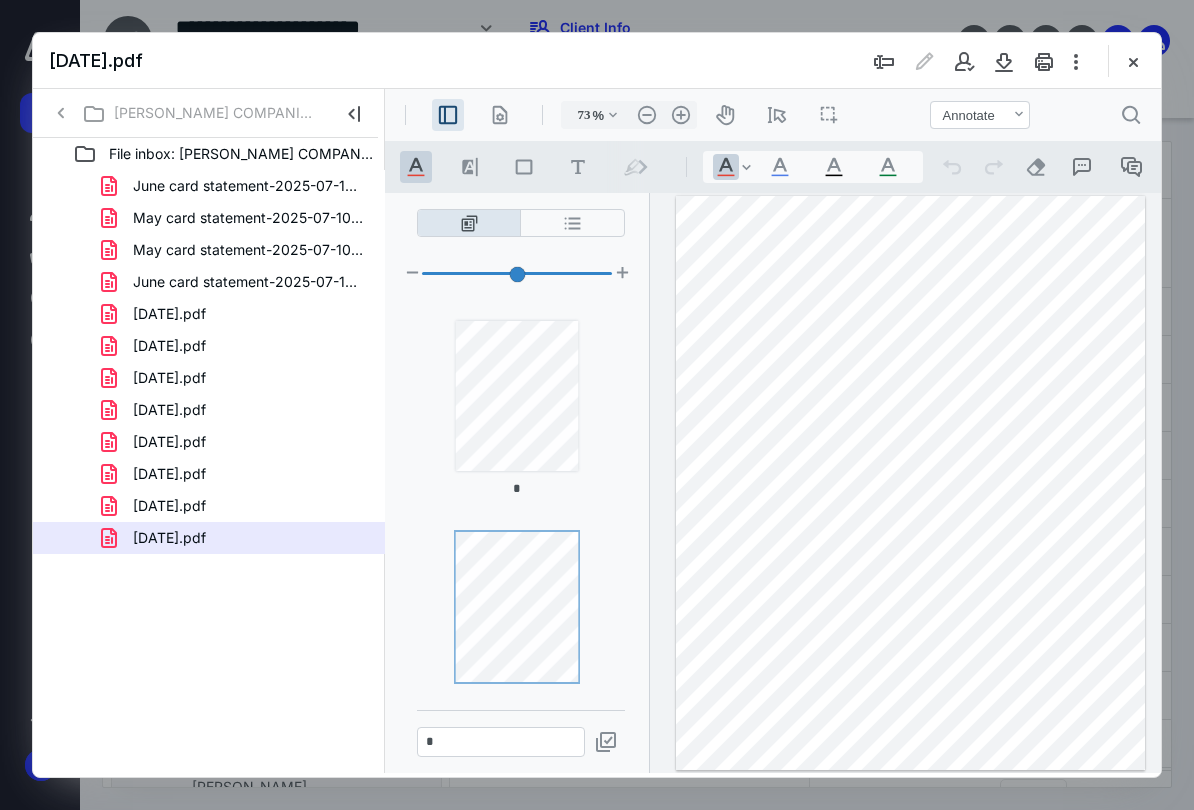 scroll, scrollTop: 892, scrollLeft: 0, axis: vertical 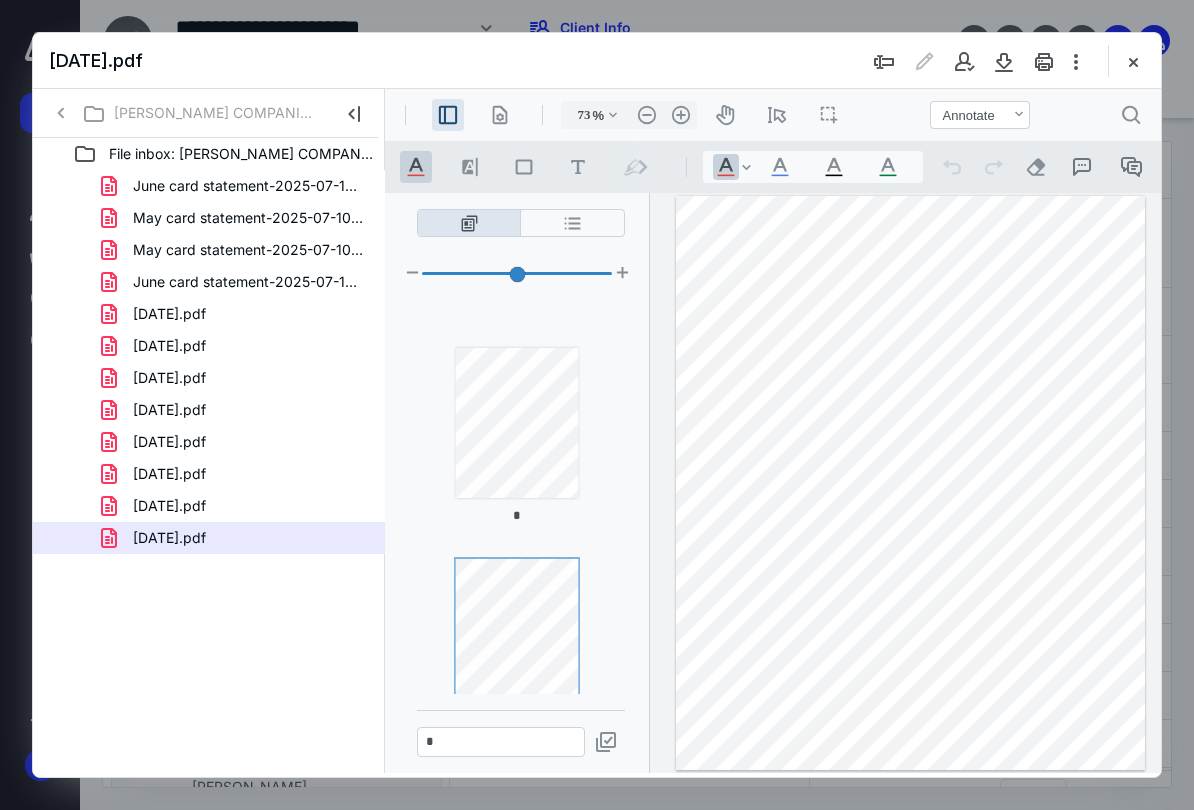 type on "*" 